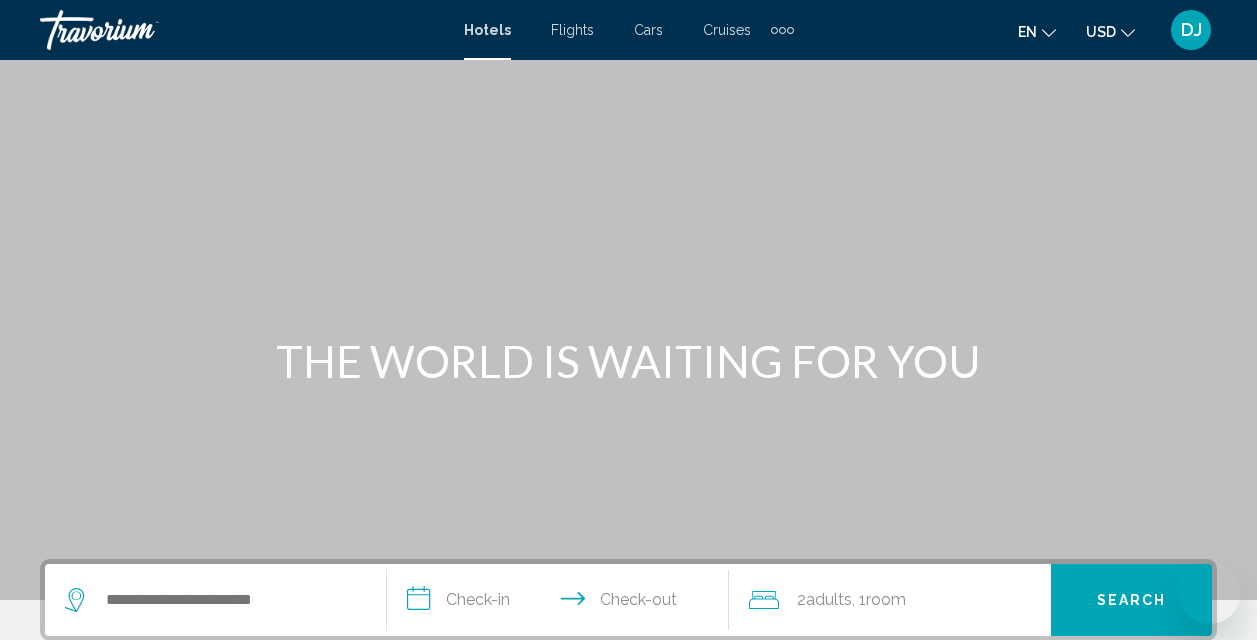 scroll, scrollTop: 374, scrollLeft: 0, axis: vertical 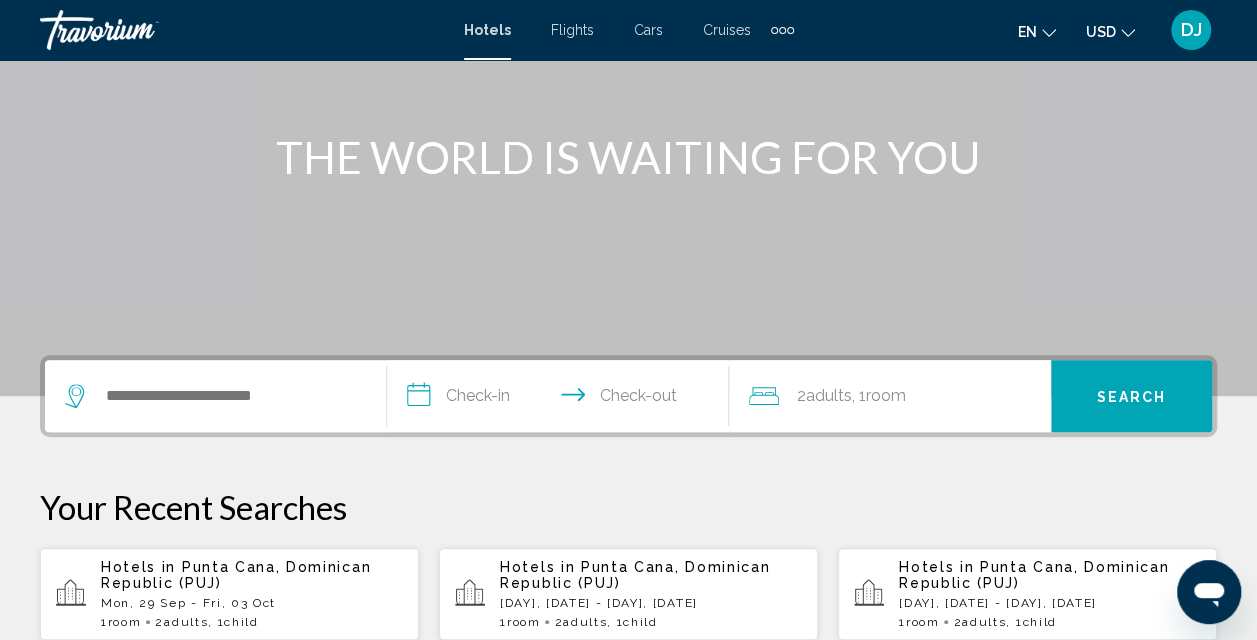 click on "Punta Cana, Dominican Republic (PUJ)" at bounding box center (236, 575) 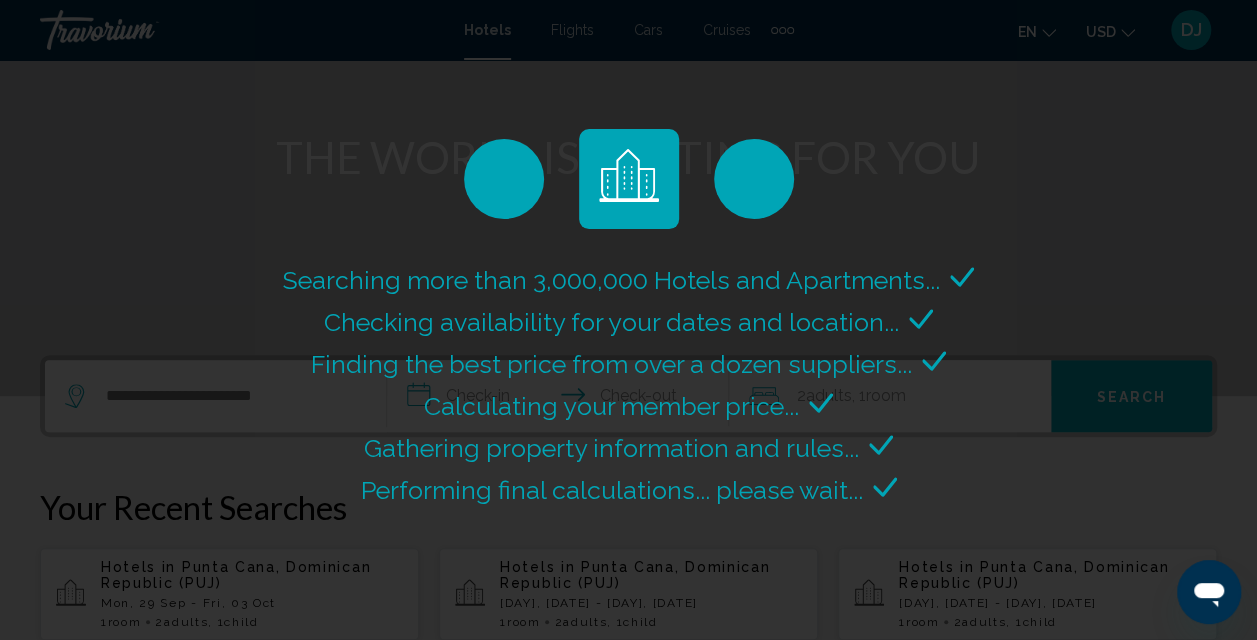 scroll, scrollTop: 0, scrollLeft: 0, axis: both 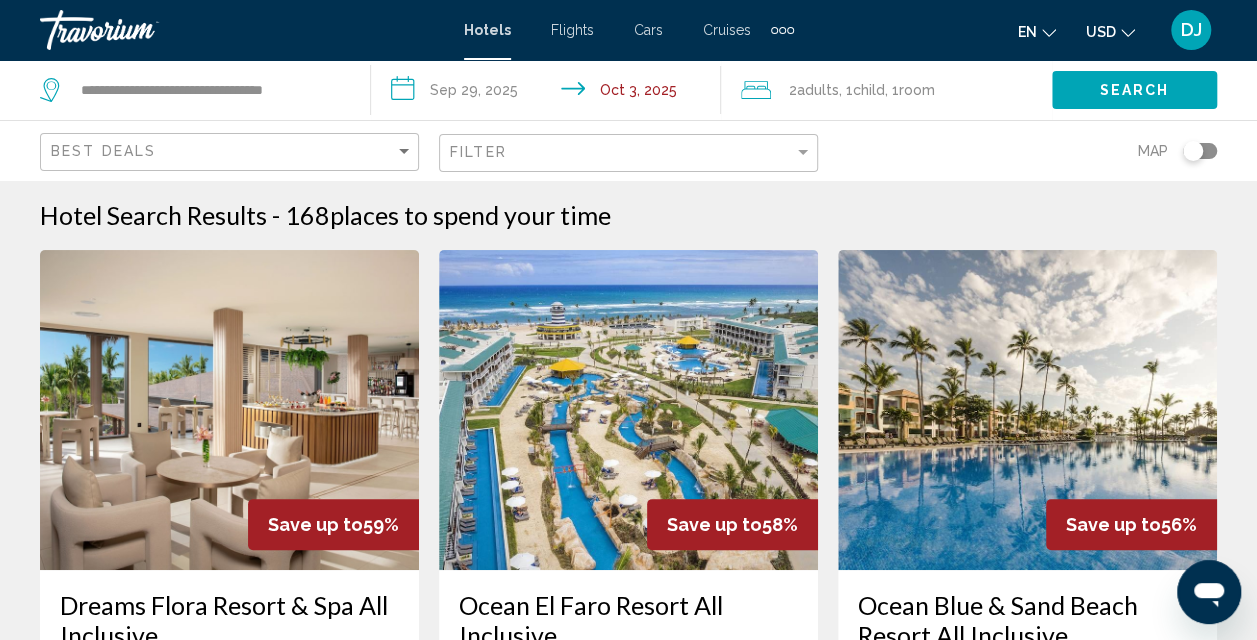 click on "**********" at bounding box center [550, 93] 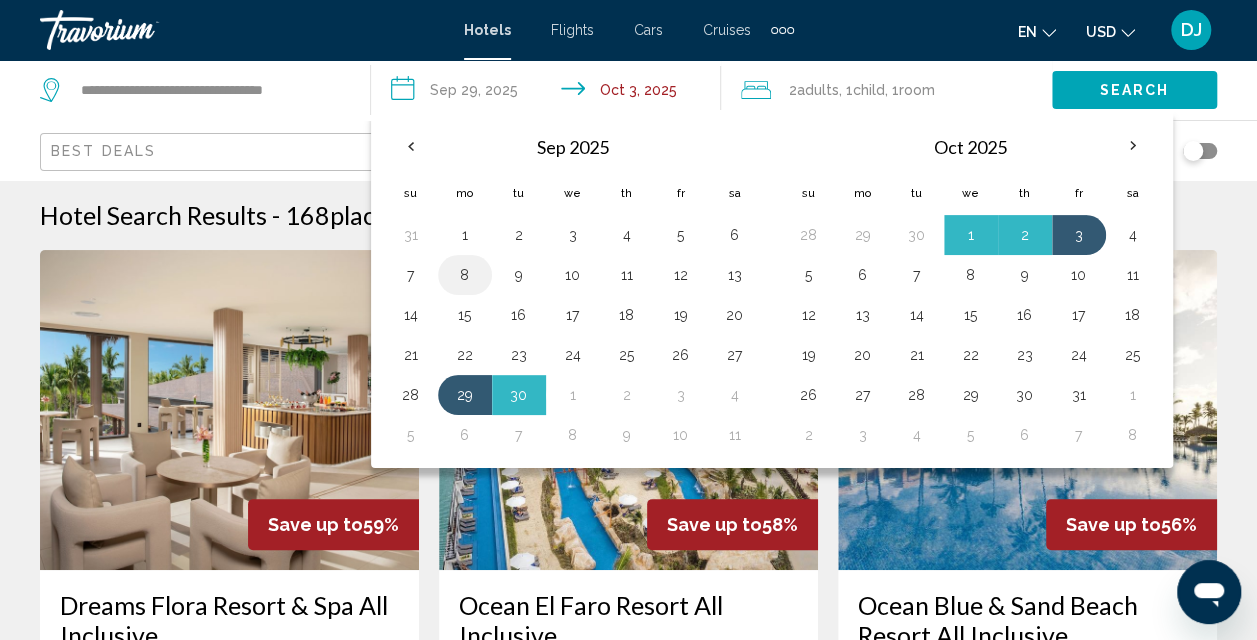 click on "8" at bounding box center [465, 275] 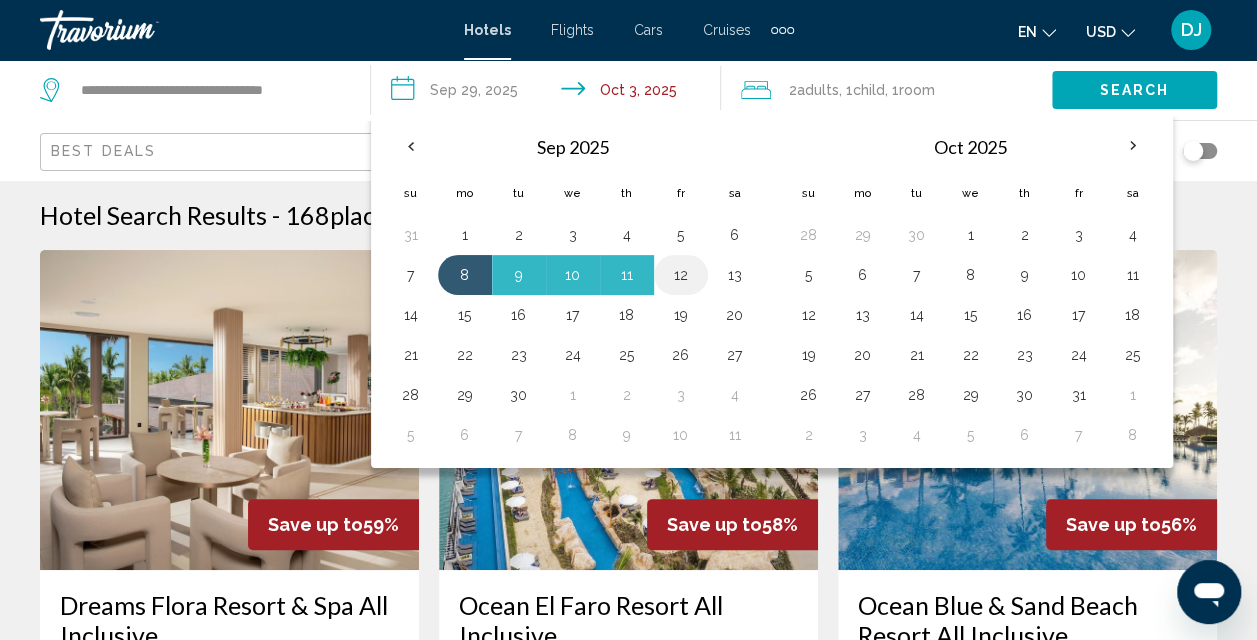click on "12" at bounding box center (681, 275) 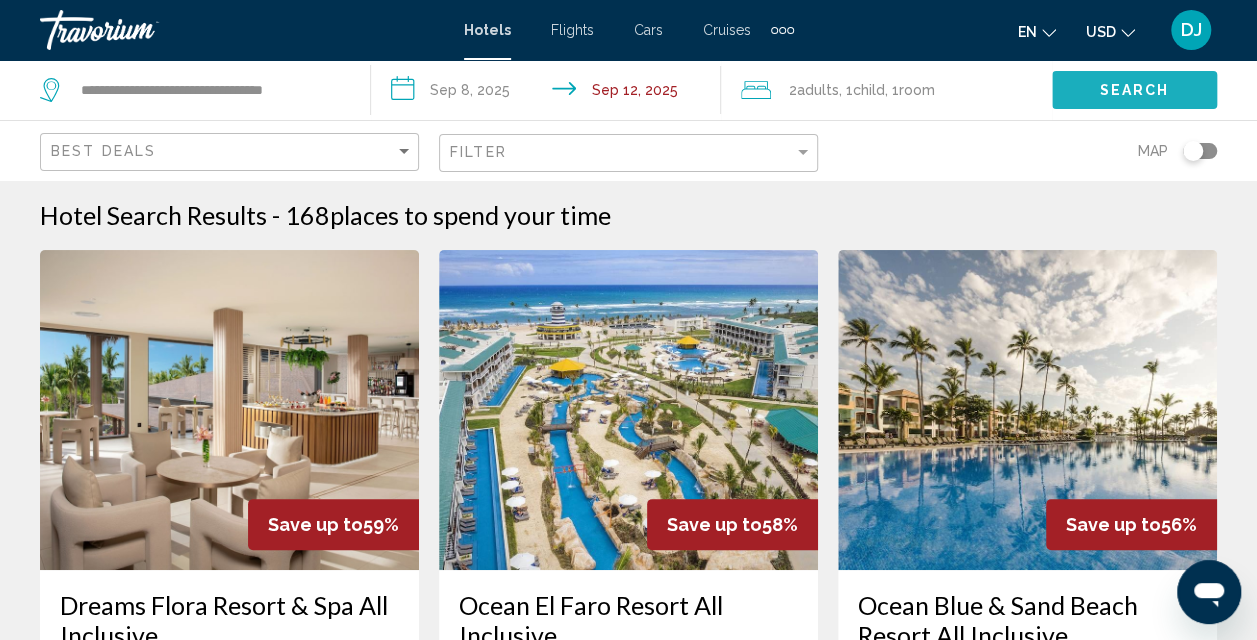 click on "Search" 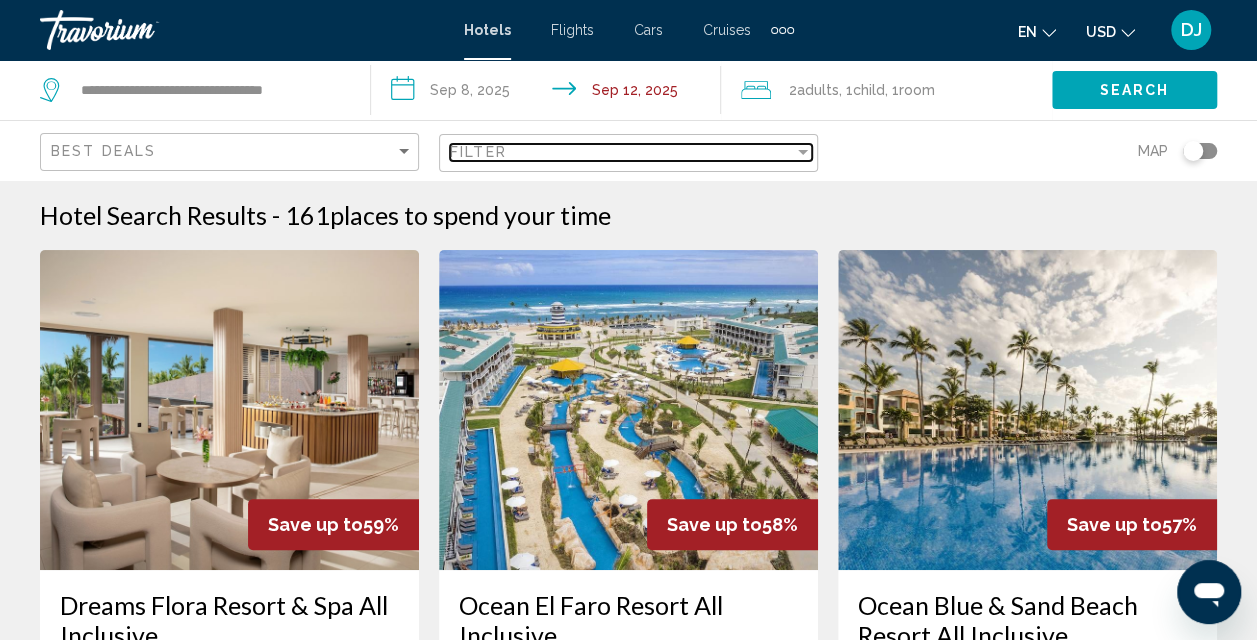 click on "Filter" at bounding box center [622, 152] 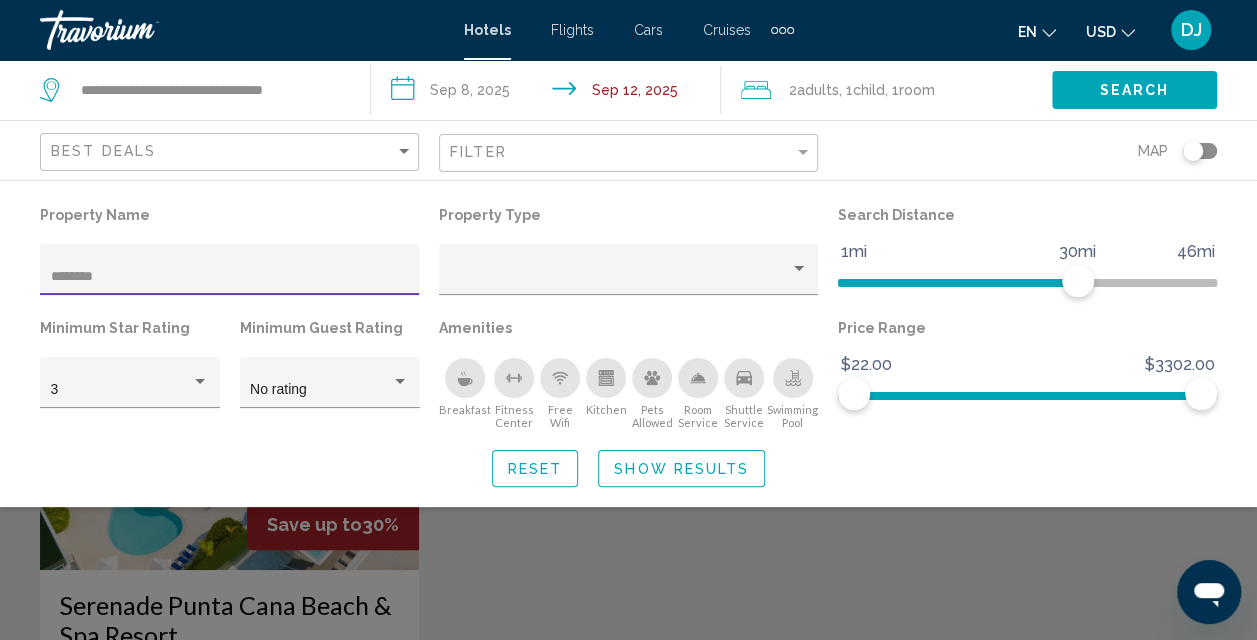 type on "********" 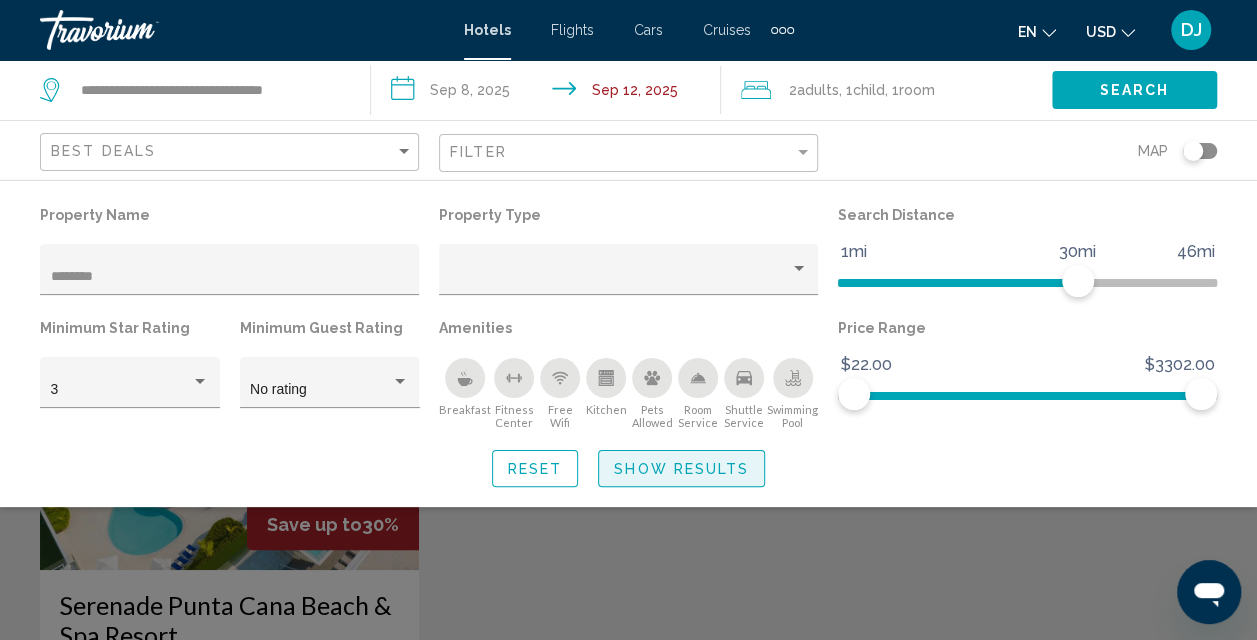 click on "Show Results" 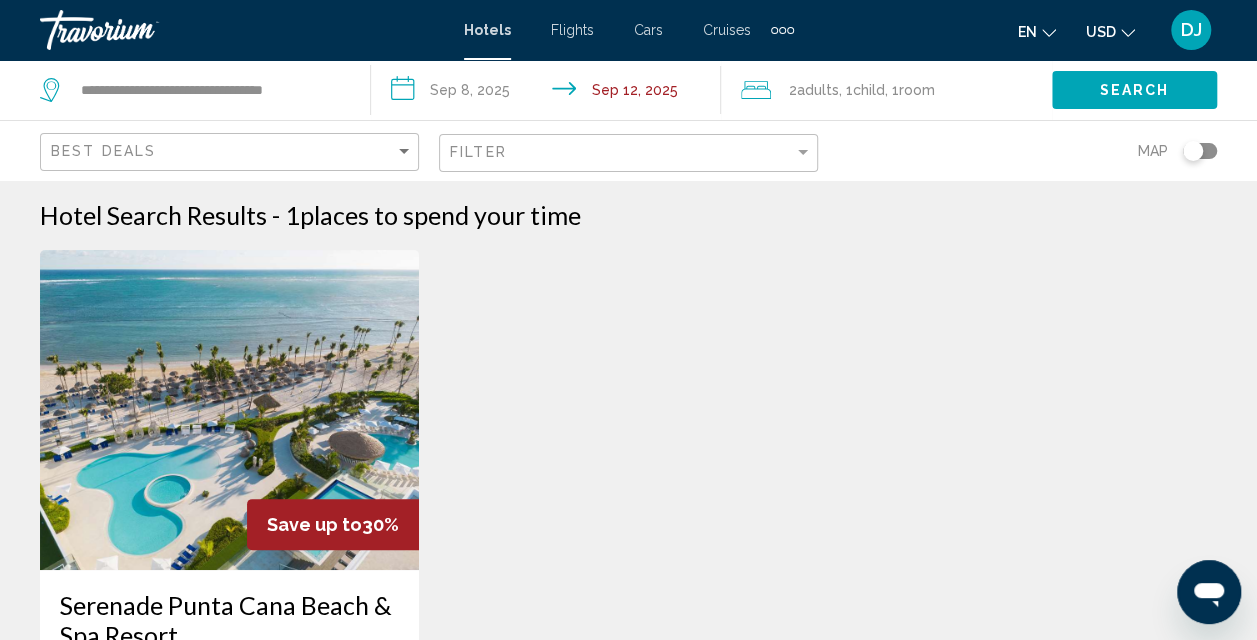 click on "Save up to  30%   Serenade [CITY] Beach & Spa Resort
Hotel
Carretera Cabeza De Toro, [CITY] 4.2 mi  from [CITY] city center from hotel 4.5 From $1,260.00 USD $882.33 USD  You save  $377.67 USD
Fitness Center
Free WiFi
Pets Allowed
Room Service
Swimming Pool  4.5 Select Room No results based on your filters" at bounding box center [628, 642] 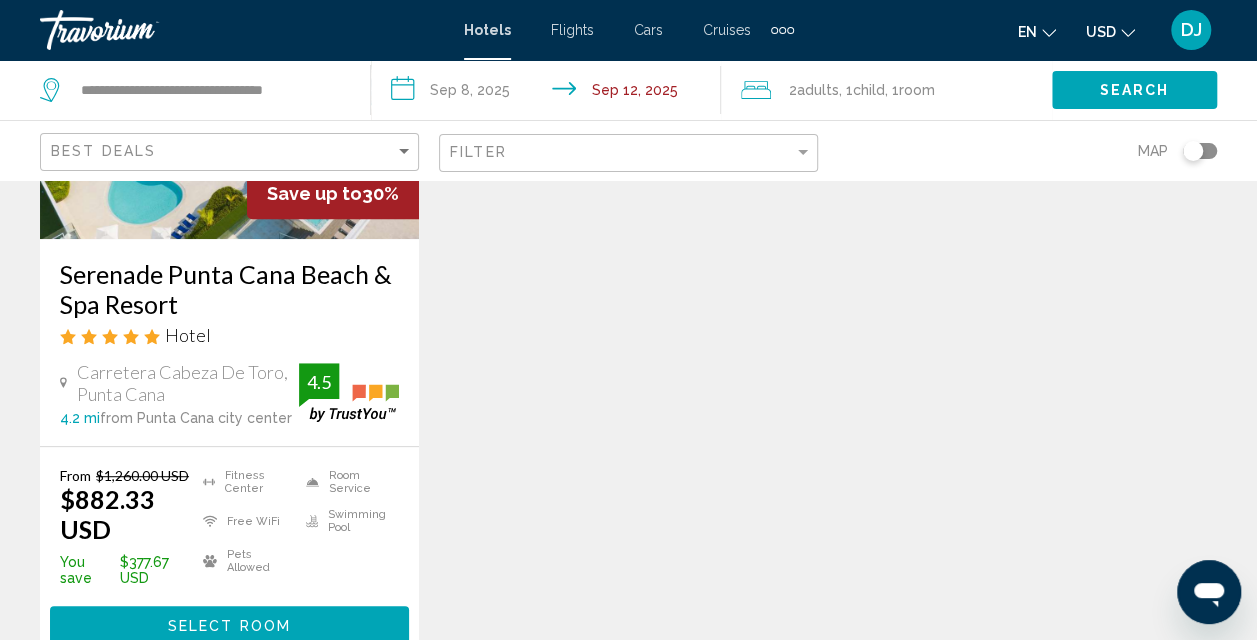 scroll, scrollTop: 332, scrollLeft: 0, axis: vertical 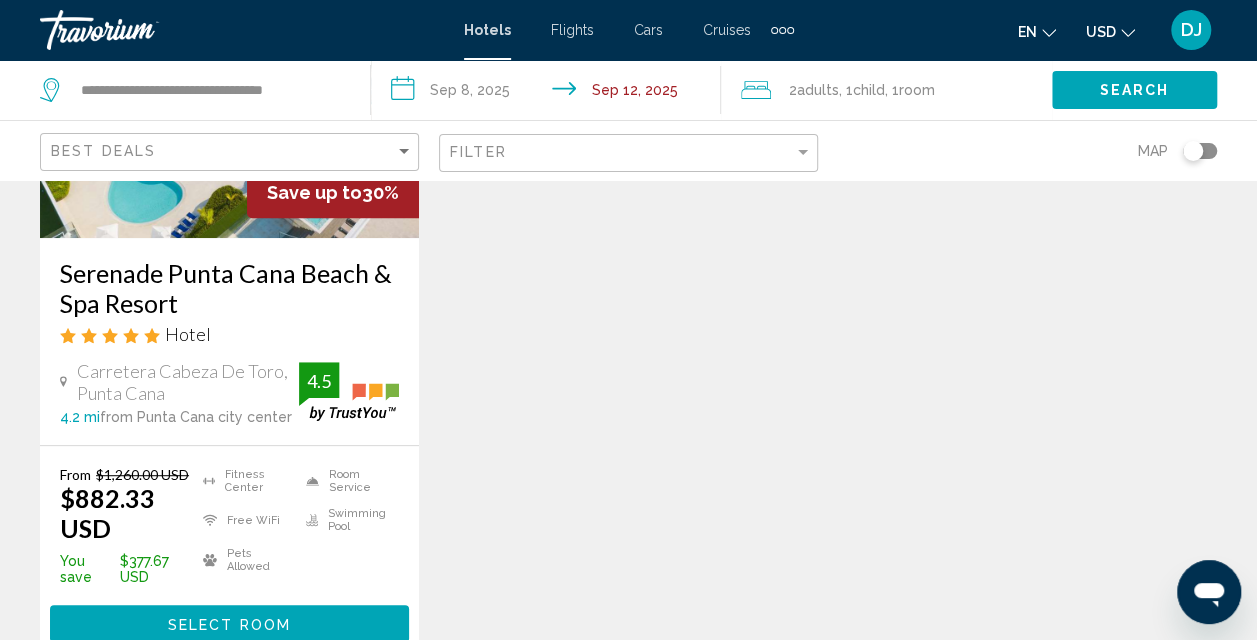 click on "**********" at bounding box center [550, 93] 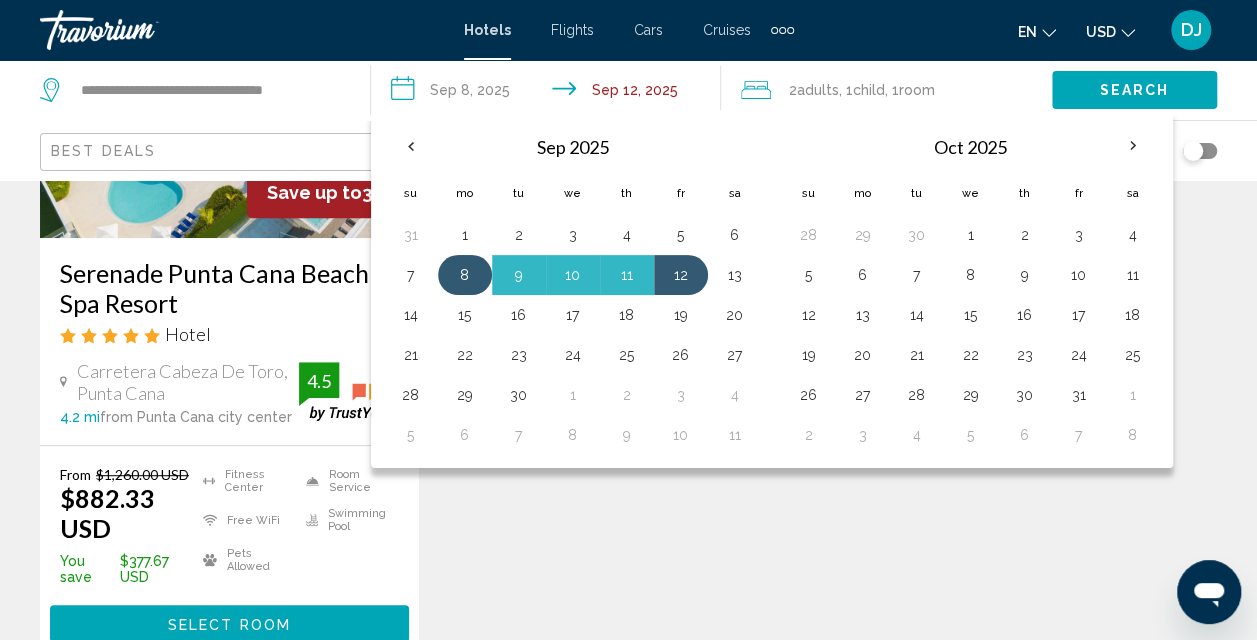 click on "8" at bounding box center [465, 275] 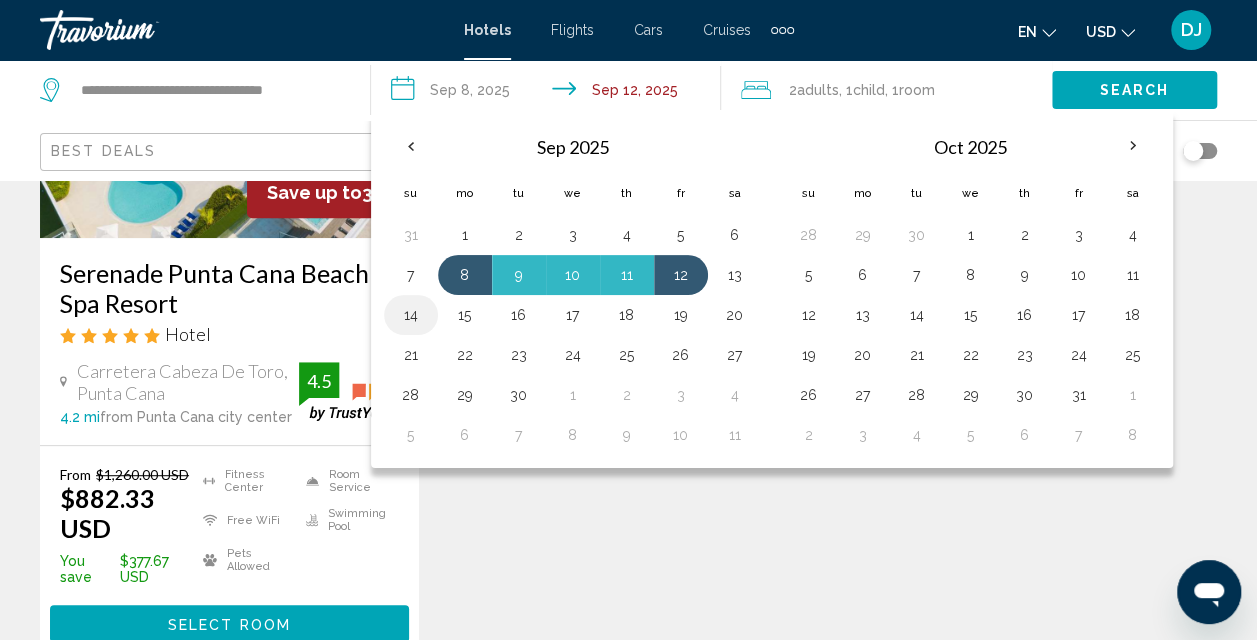 click on "14" at bounding box center (411, 315) 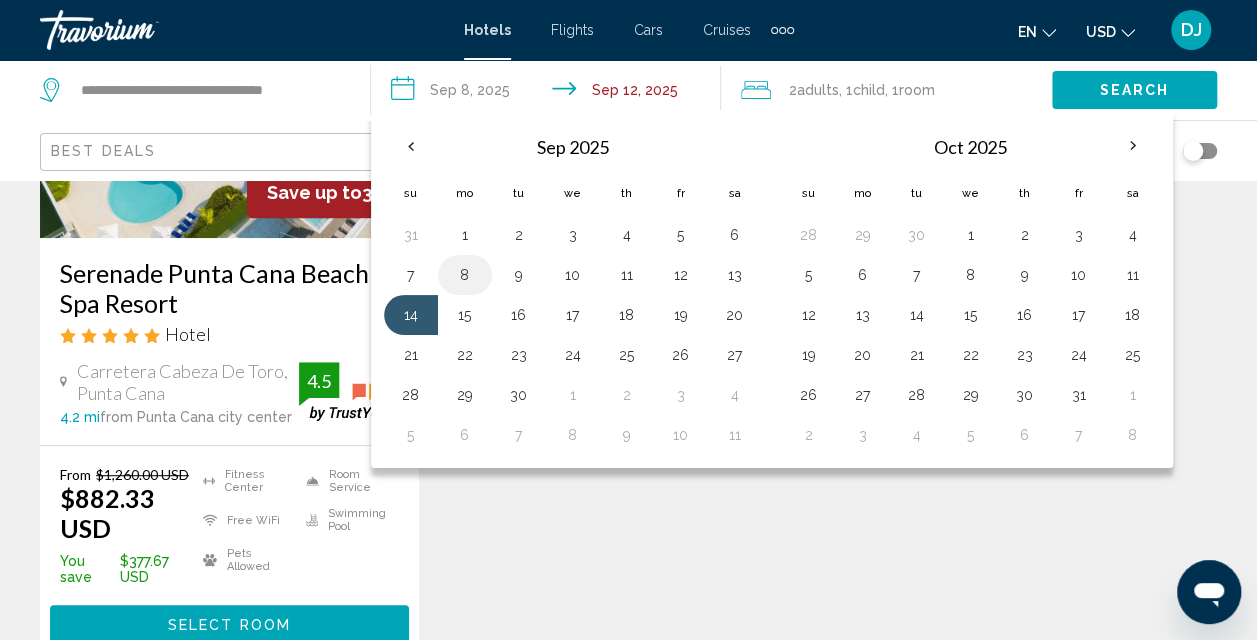 click on "8" at bounding box center (465, 275) 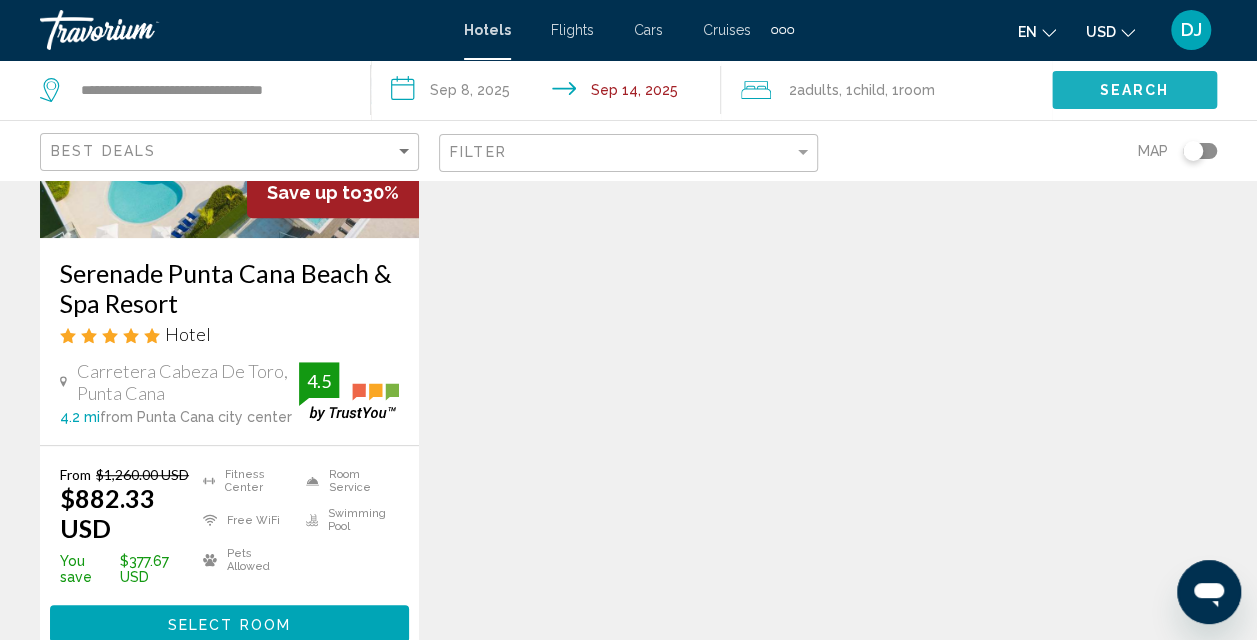 click on "Search" 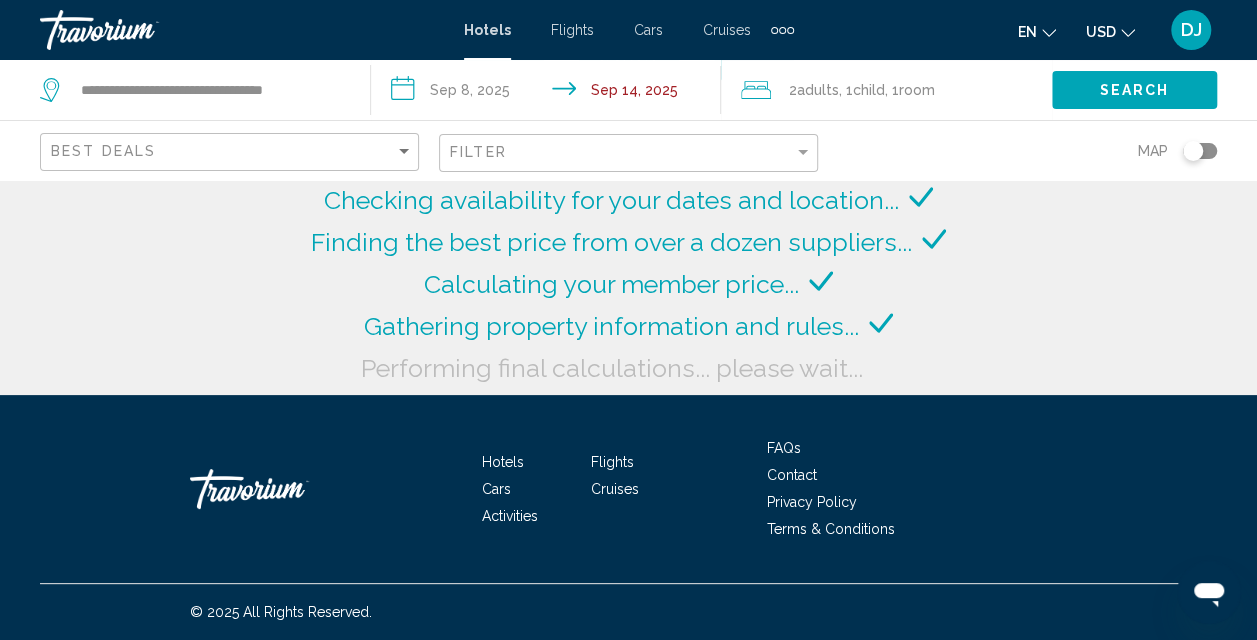 scroll, scrollTop: 0, scrollLeft: 0, axis: both 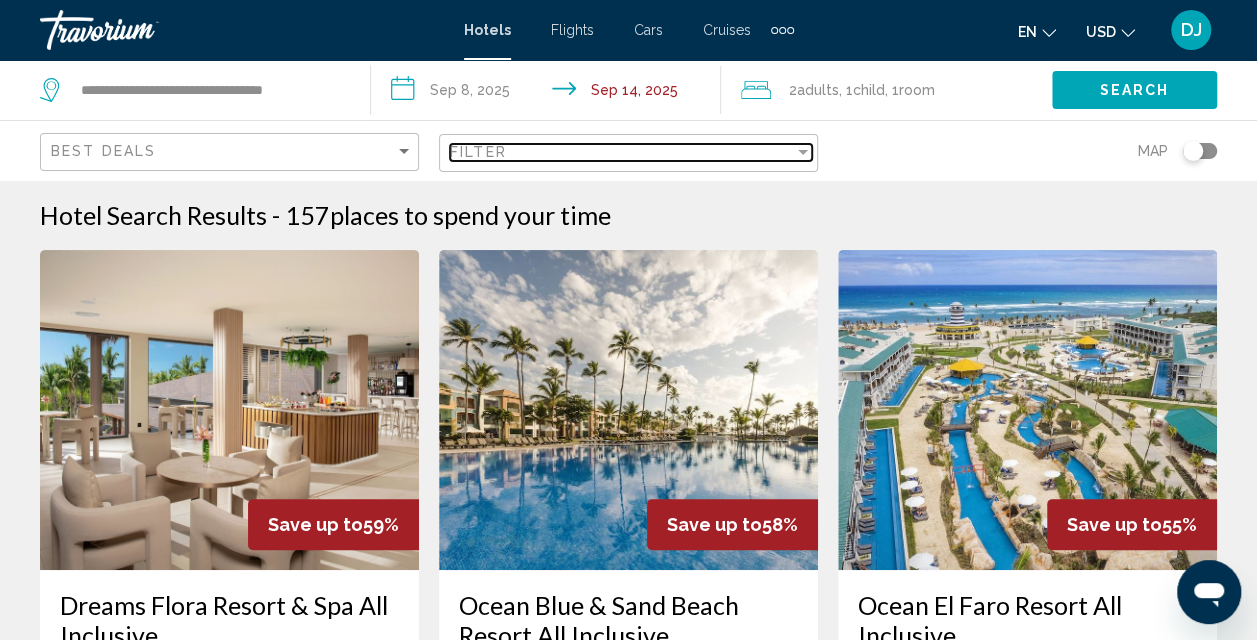click on "Filter" at bounding box center [622, 152] 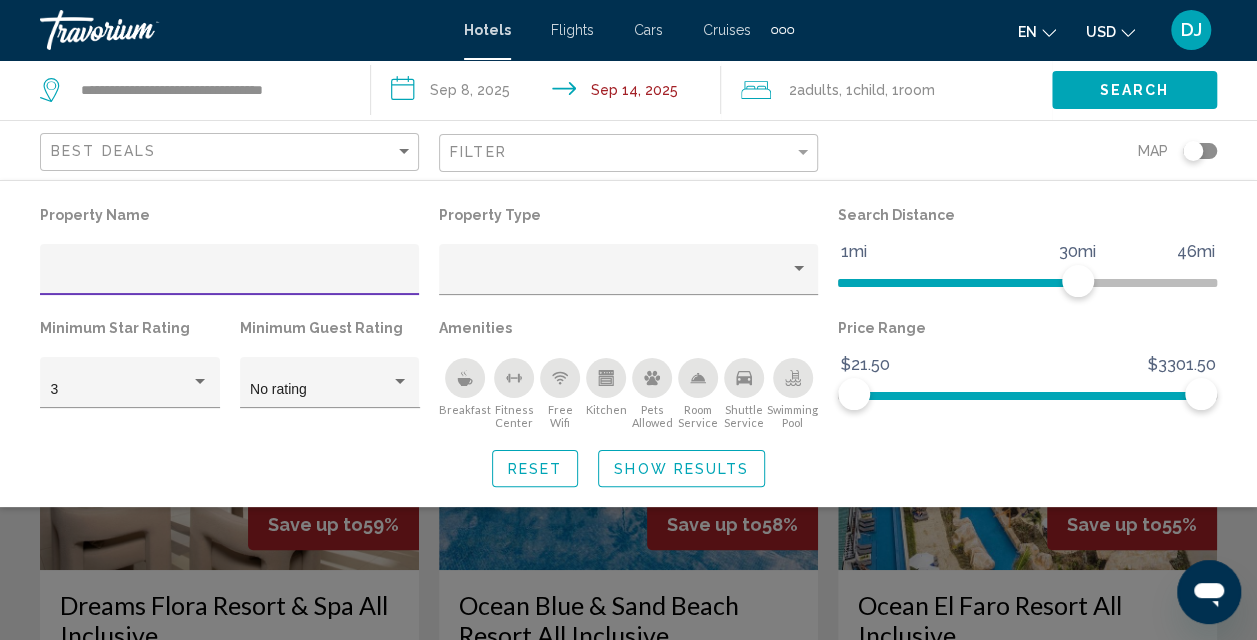 click at bounding box center (230, 277) 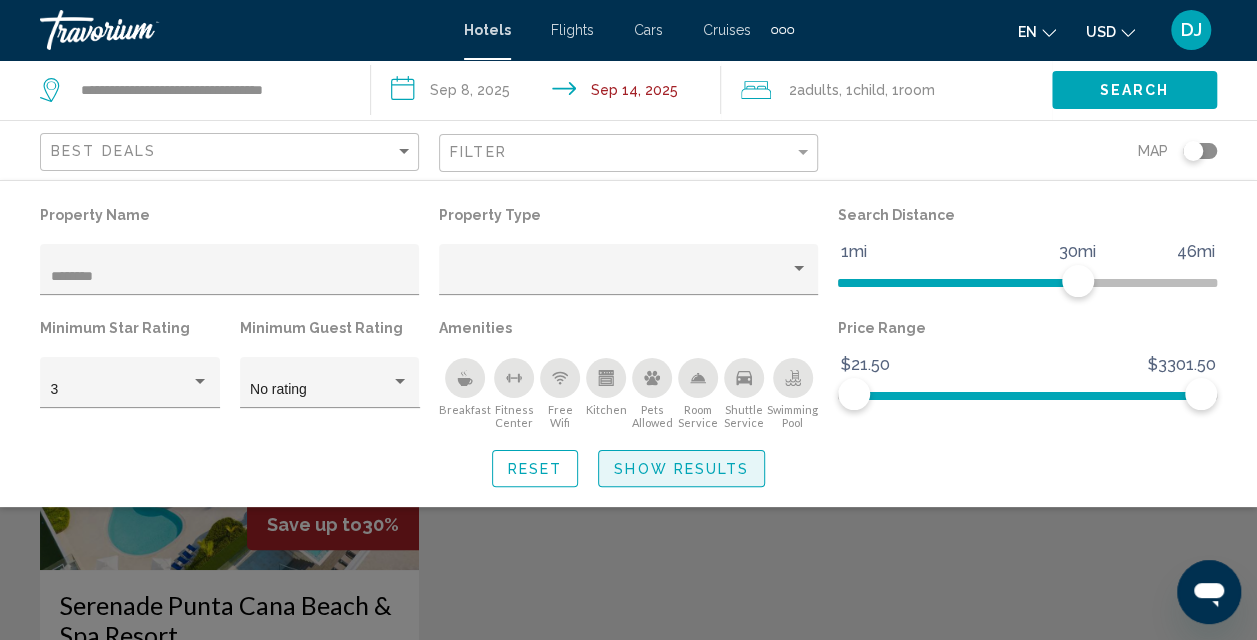 click on "Show Results" 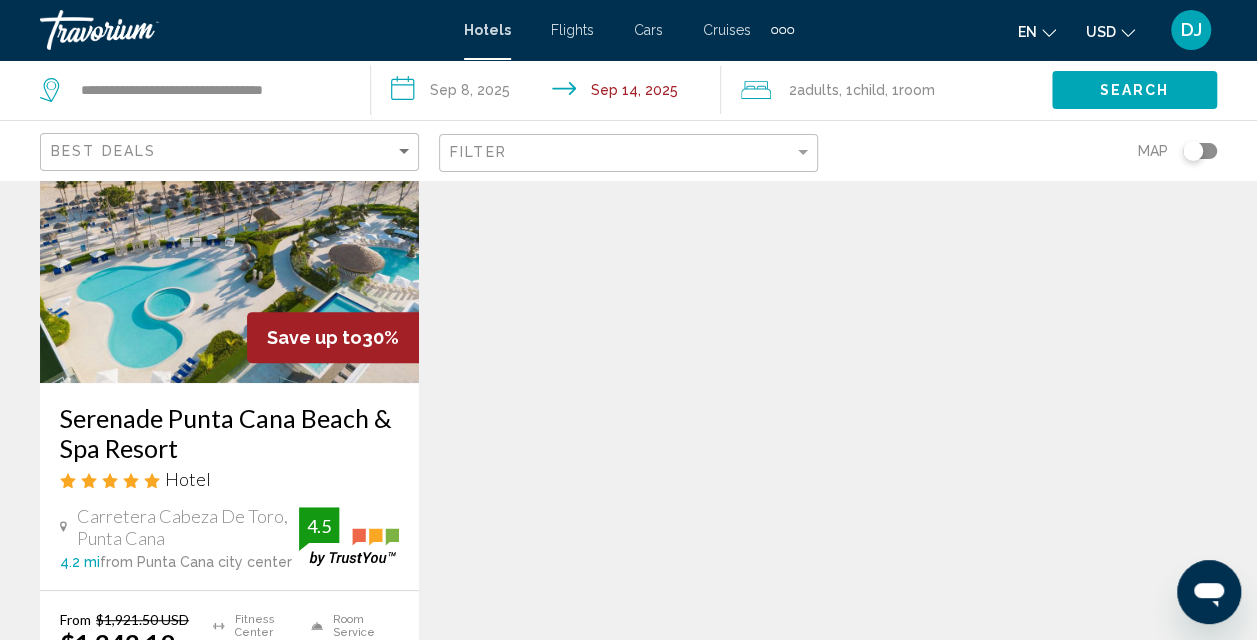 scroll, scrollTop: 180, scrollLeft: 0, axis: vertical 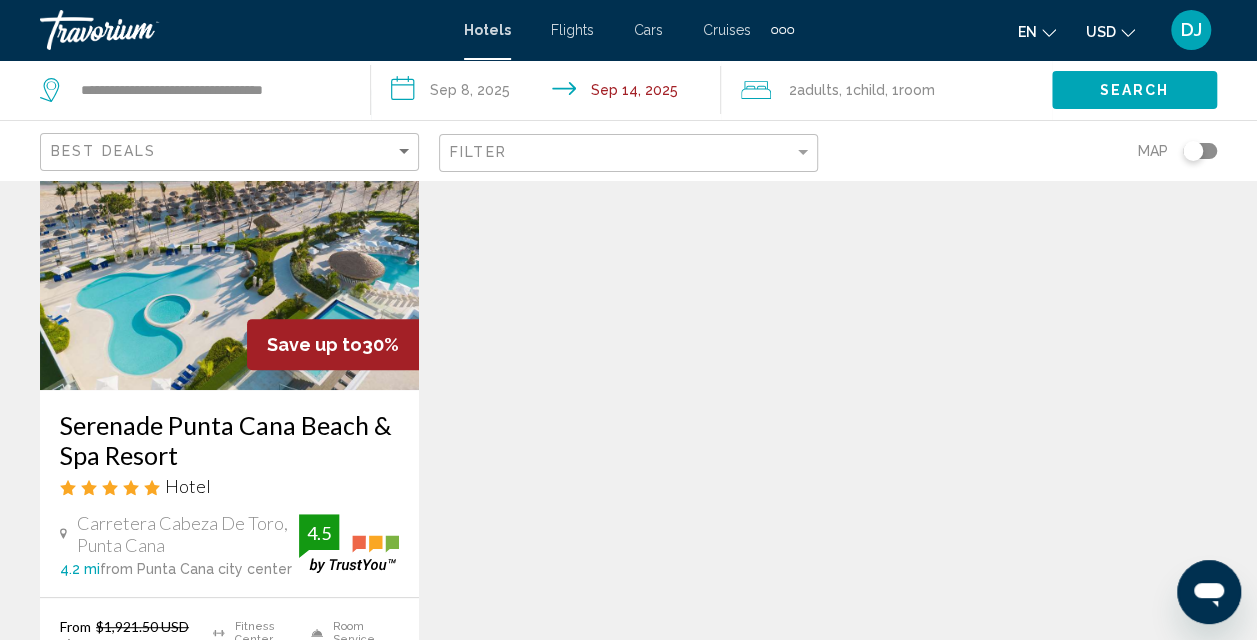 click on "Cruises" at bounding box center [727, 30] 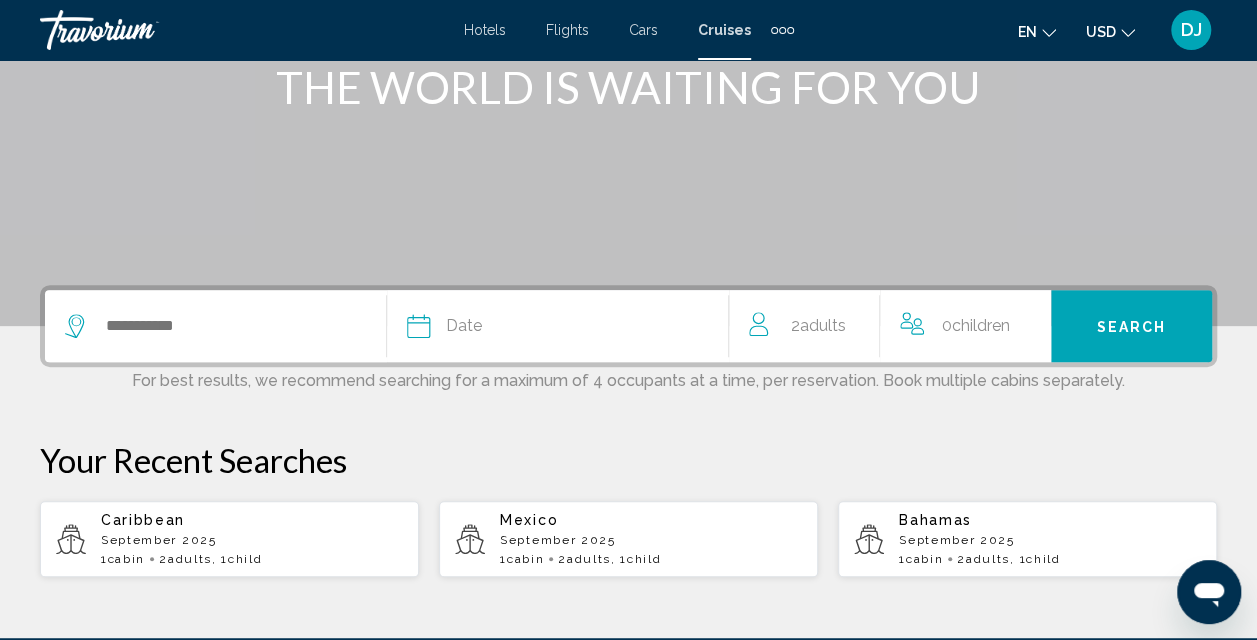 scroll, scrollTop: 275, scrollLeft: 0, axis: vertical 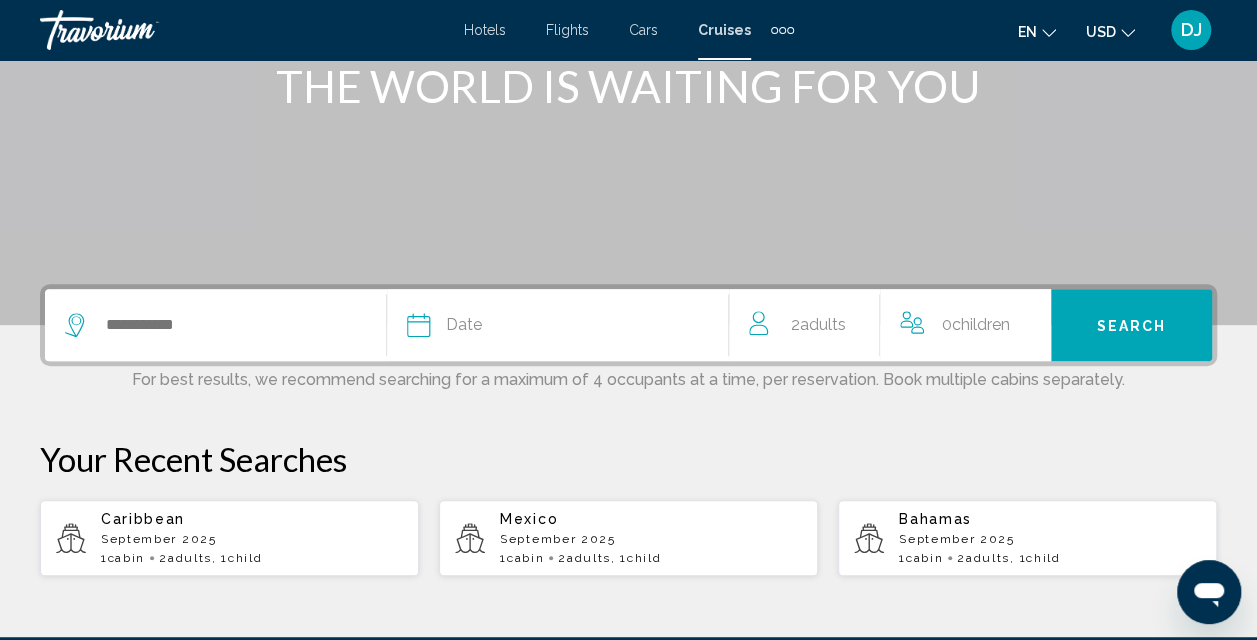 click at bounding box center [225, 325] 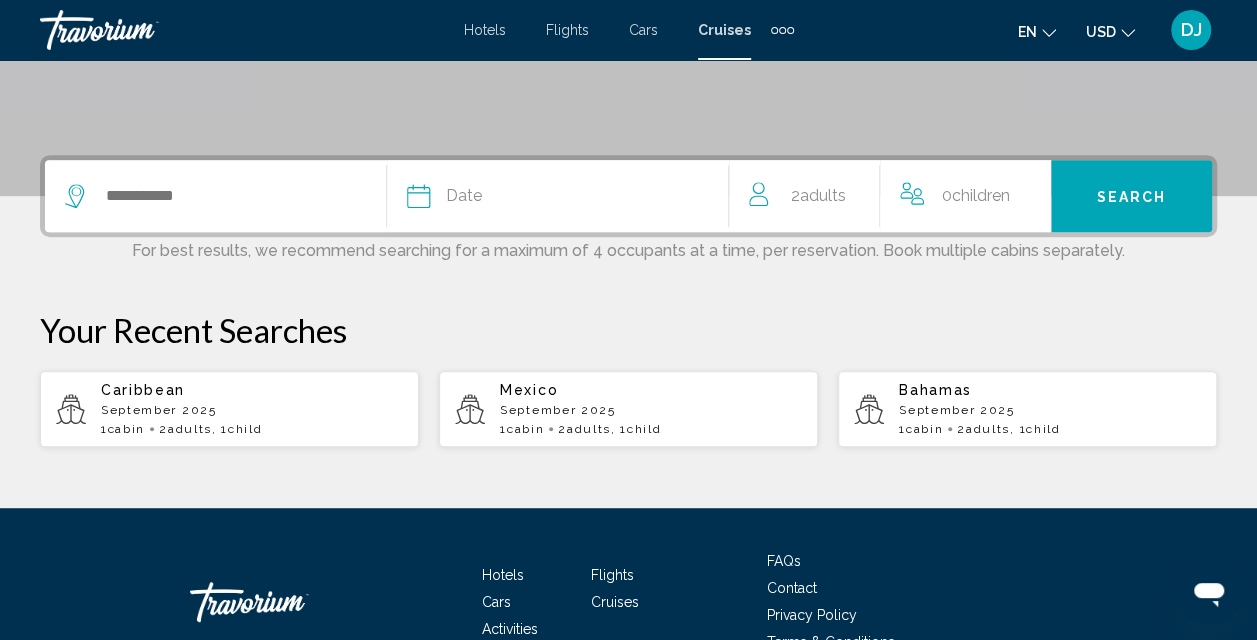 scroll, scrollTop: 494, scrollLeft: 0, axis: vertical 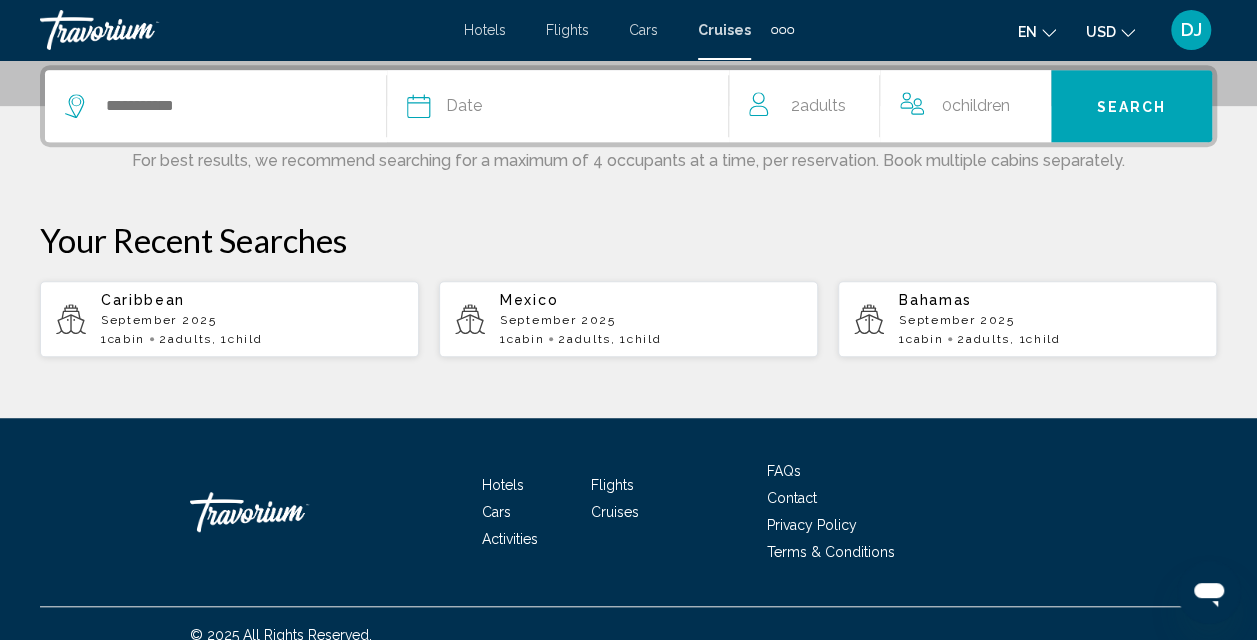click on "Caribbean" at bounding box center (252, 300) 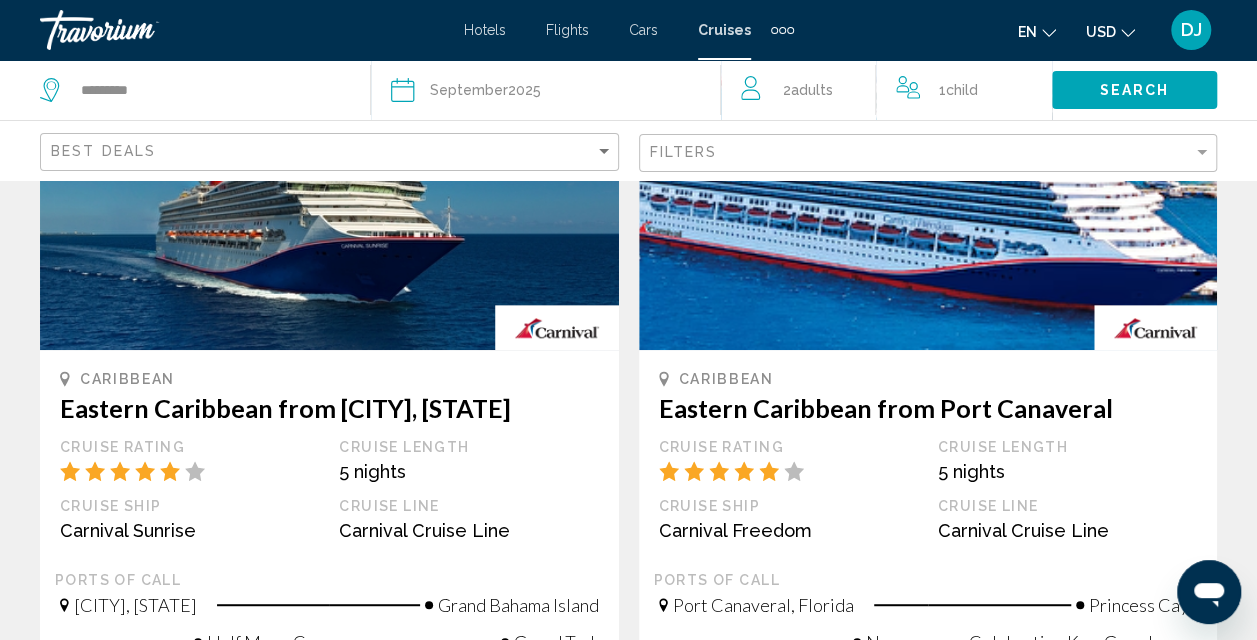 scroll, scrollTop: 246, scrollLeft: 0, axis: vertical 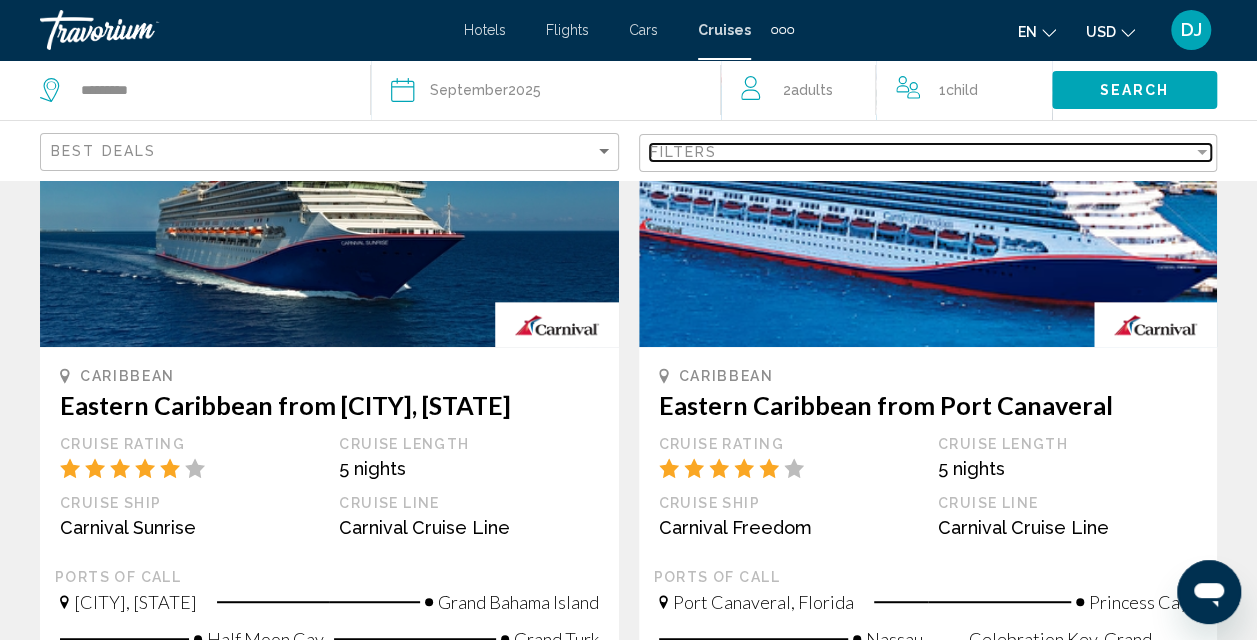 click on "Filters" at bounding box center (922, 152) 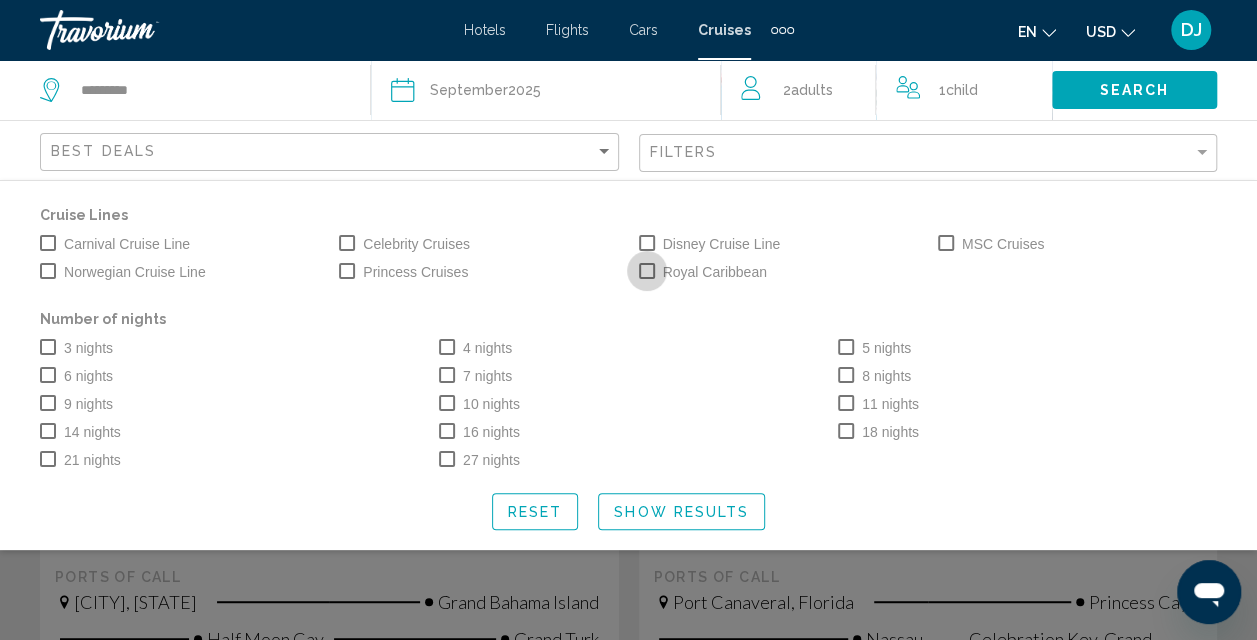 click at bounding box center (647, 271) 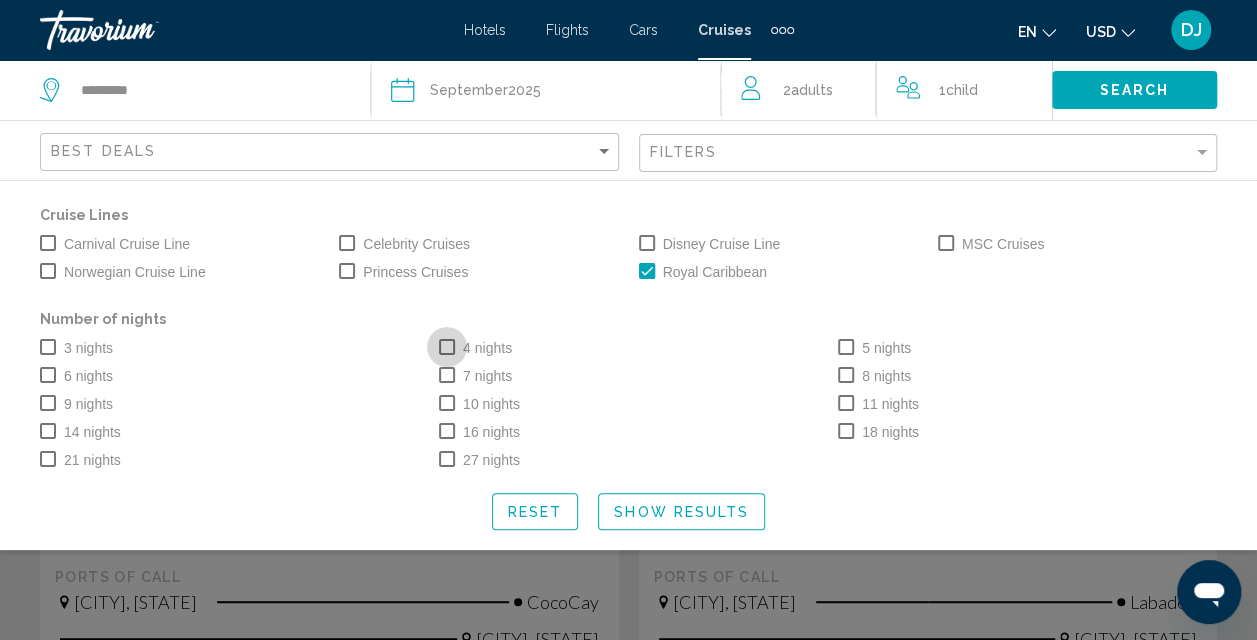 click at bounding box center (447, 347) 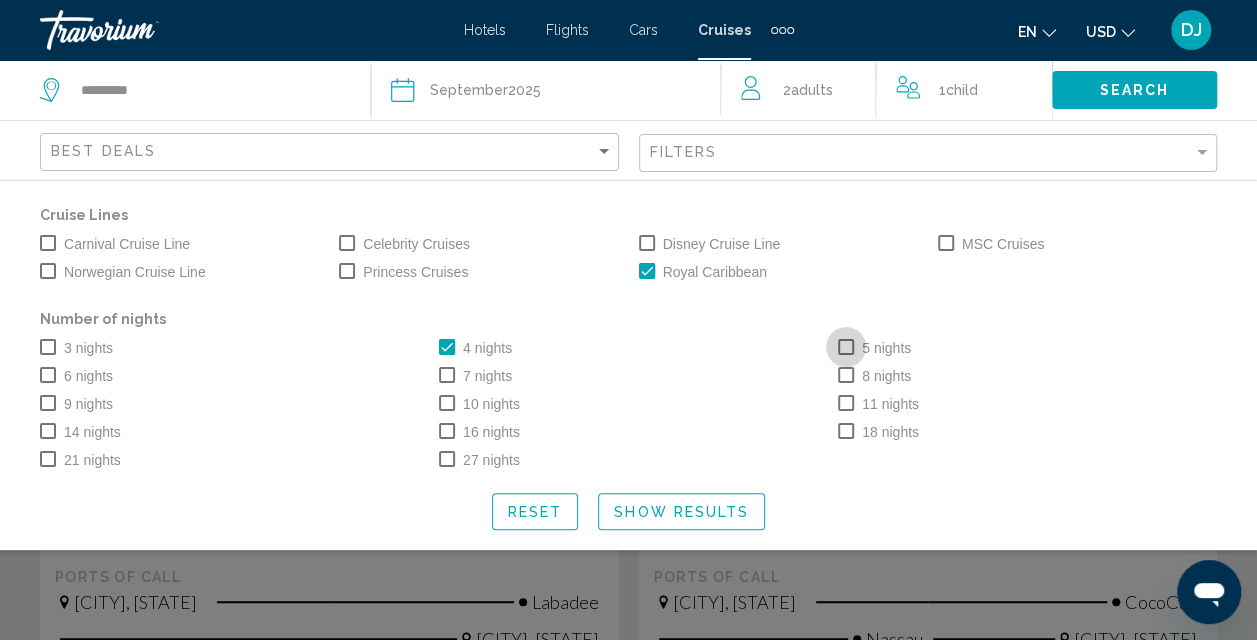 click on "5 nights" at bounding box center (874, 348) 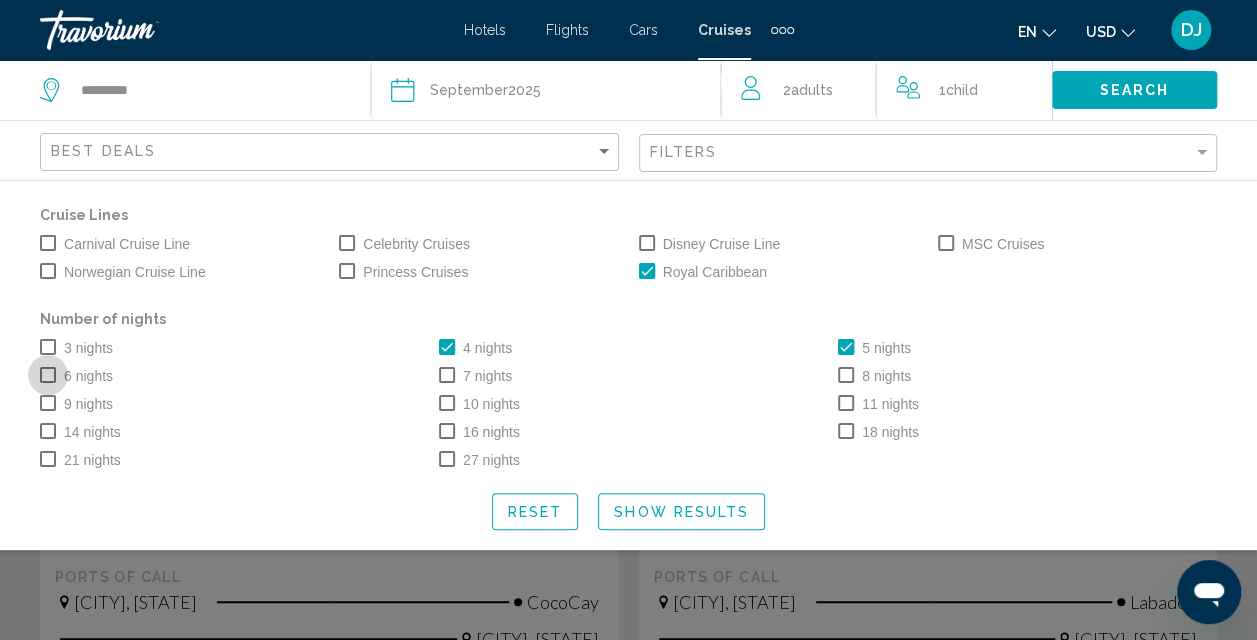 click at bounding box center [48, 375] 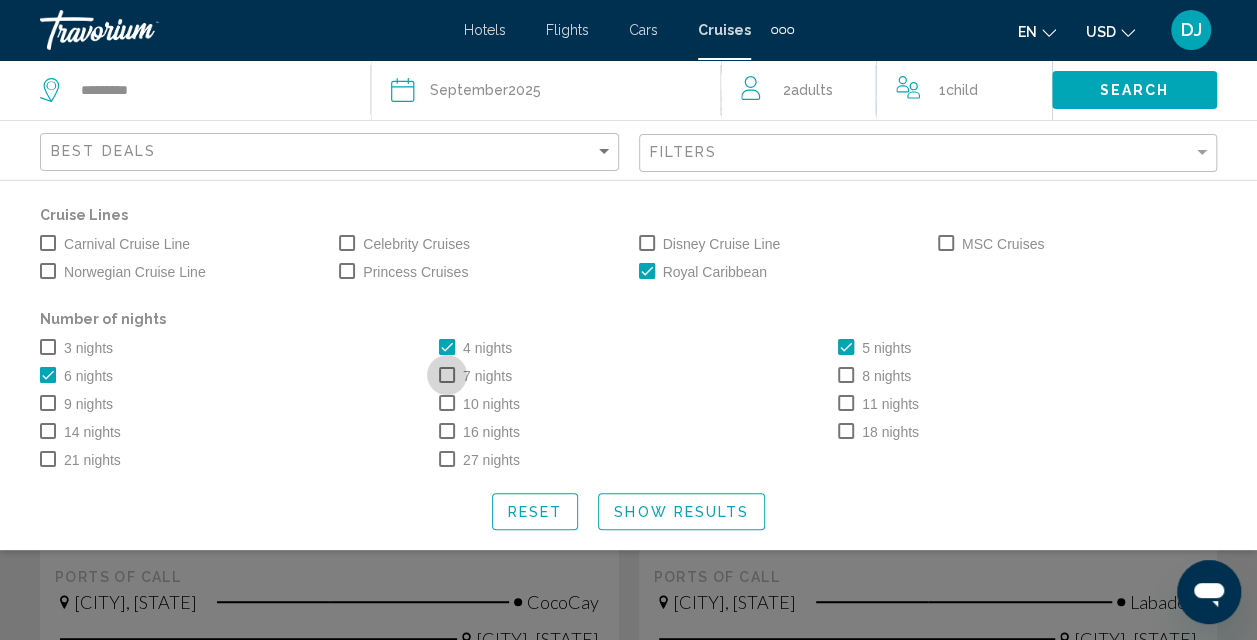 click on "7 nights" at bounding box center (475, 376) 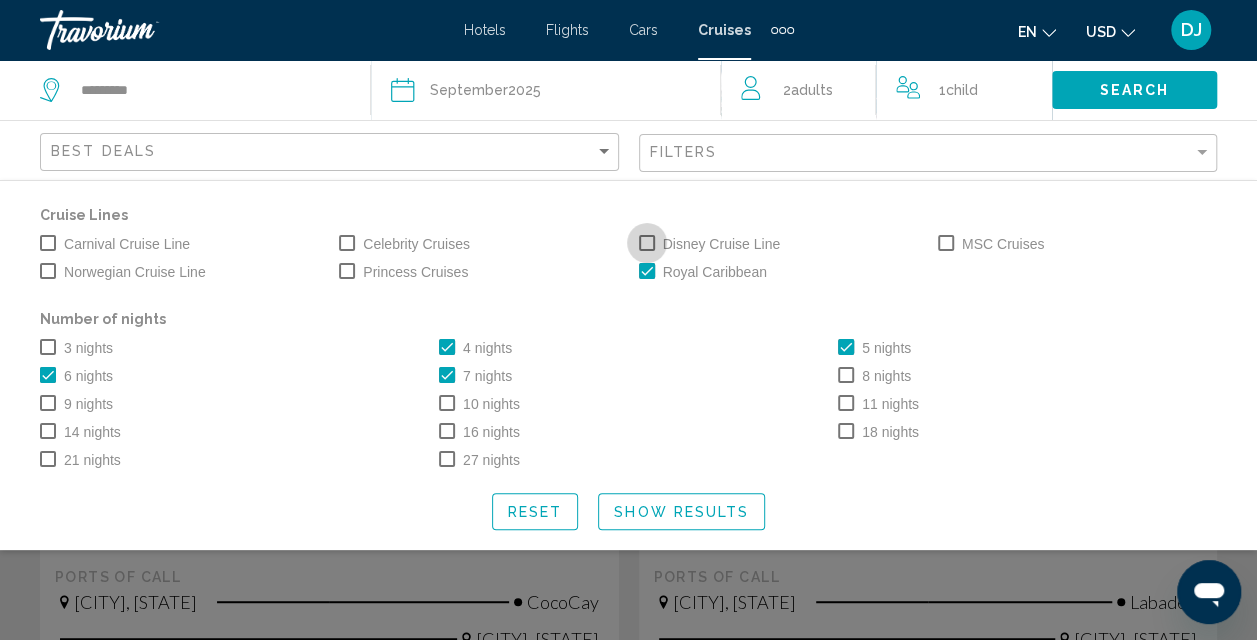 click at bounding box center [647, 243] 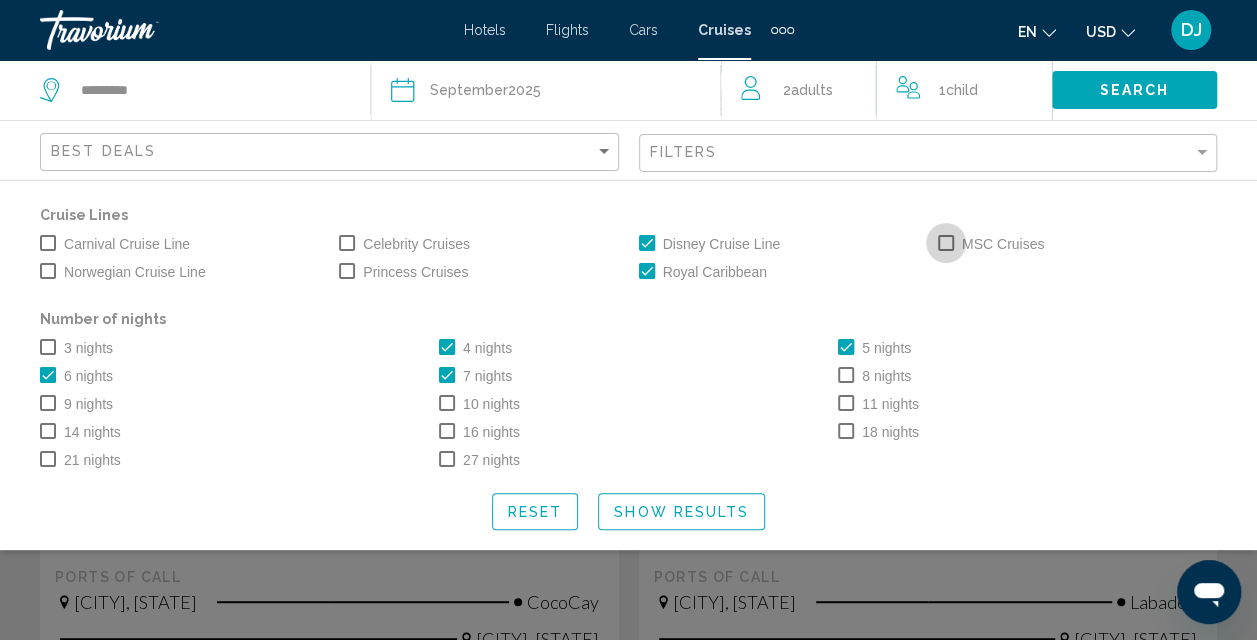 click at bounding box center (946, 243) 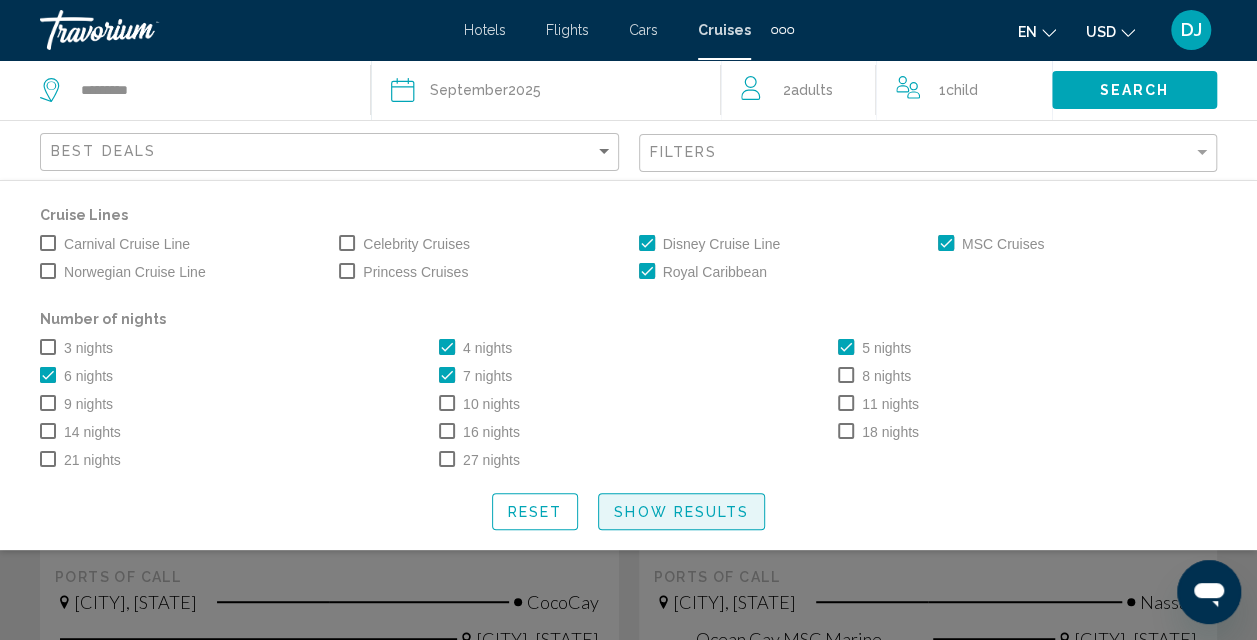 click on "Show Results" 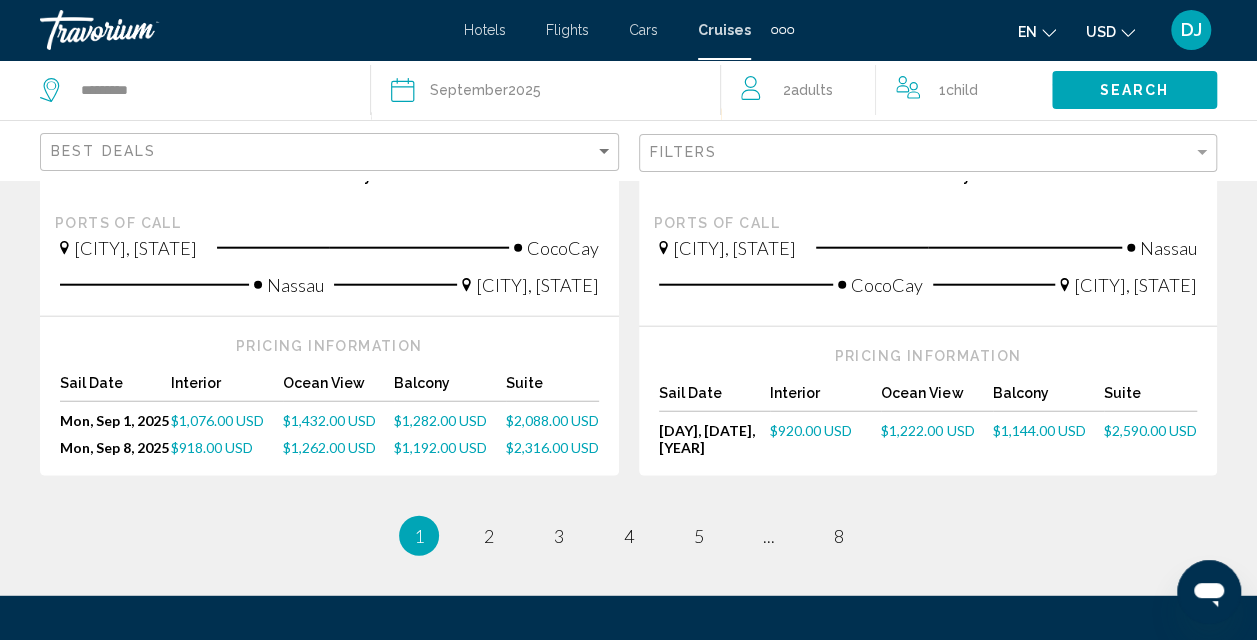 scroll, scrollTop: 2356, scrollLeft: 0, axis: vertical 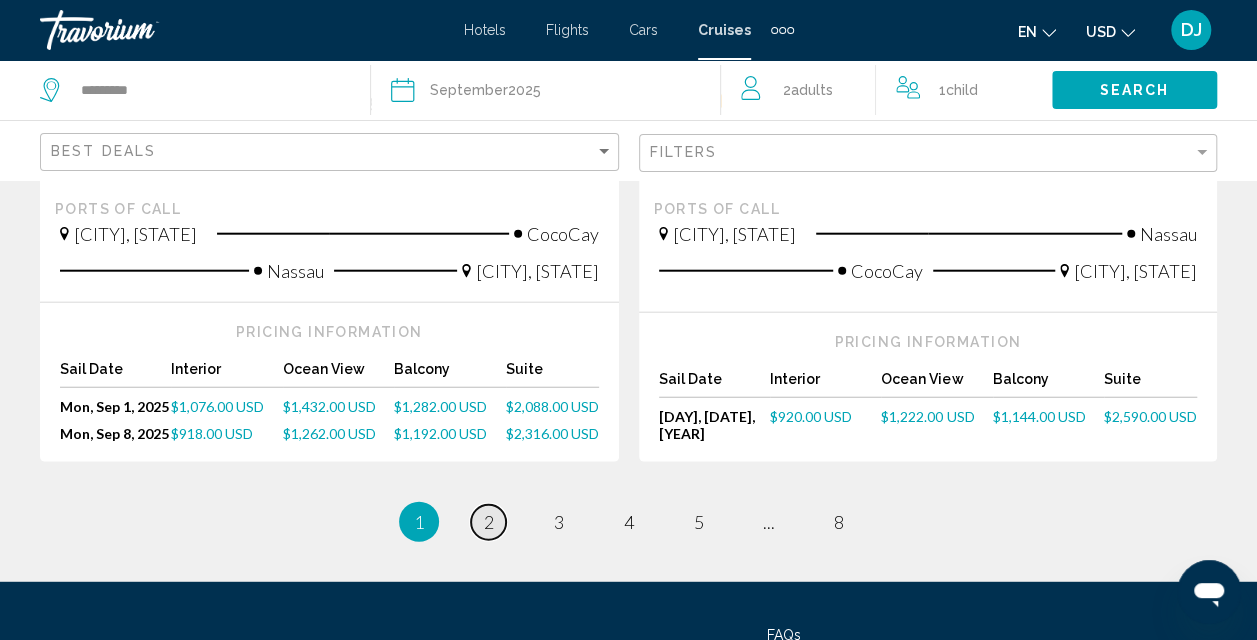 click on "2" at bounding box center [489, 522] 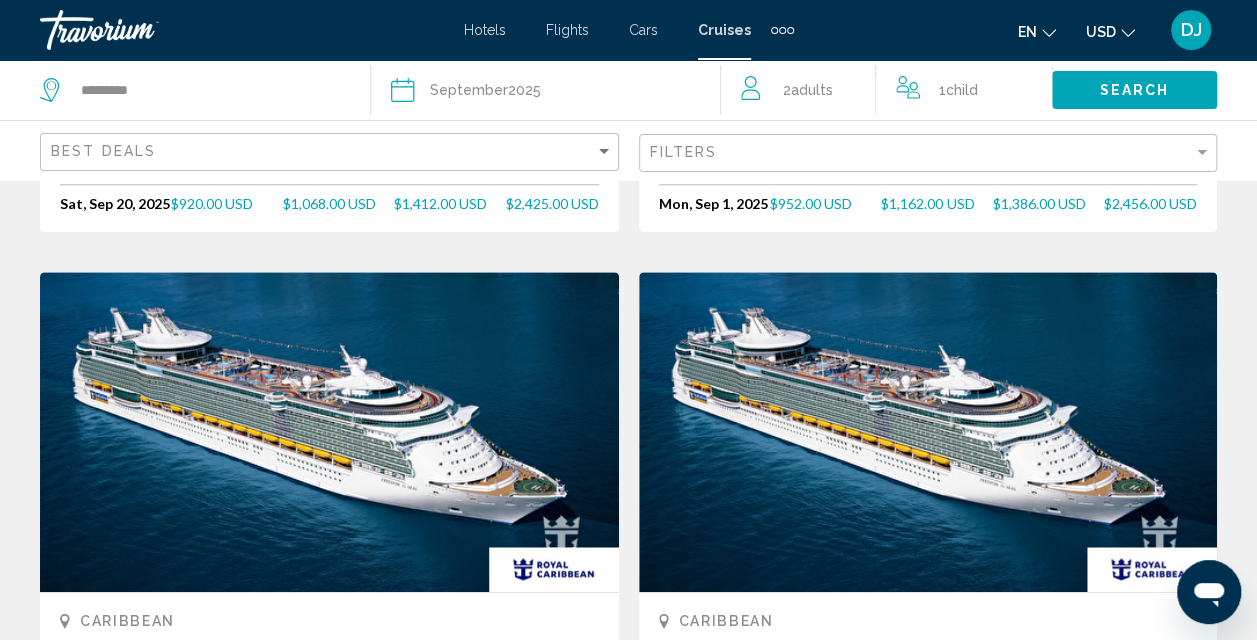 scroll, scrollTop: 820, scrollLeft: 0, axis: vertical 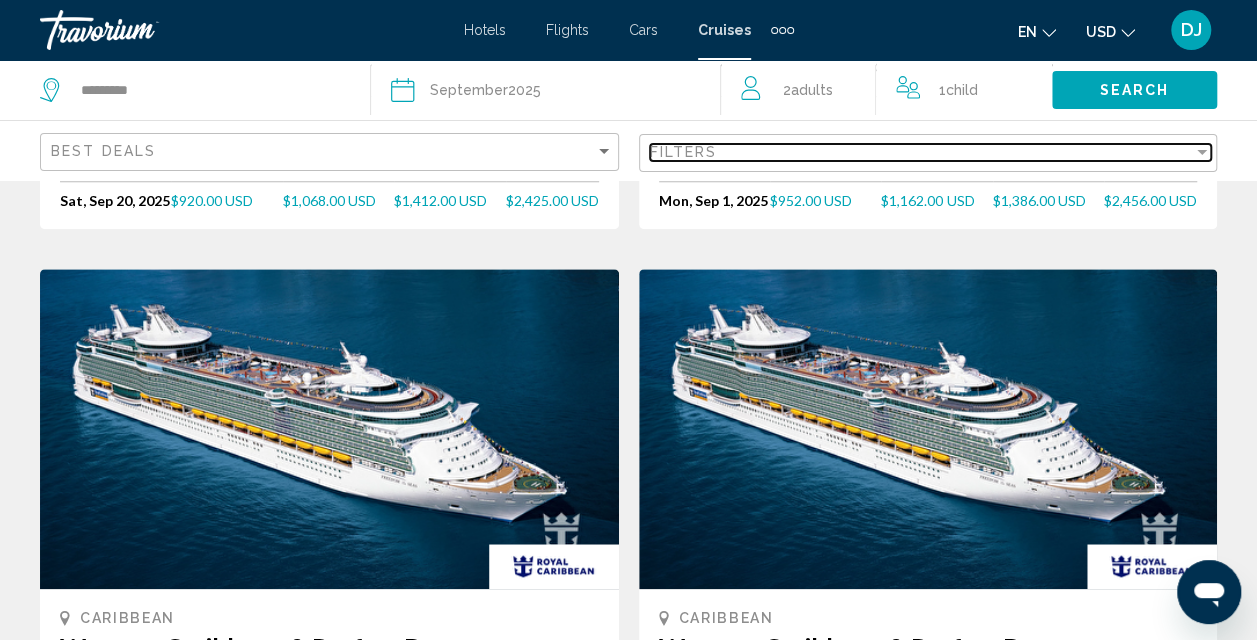 click on "Filters" at bounding box center [922, 152] 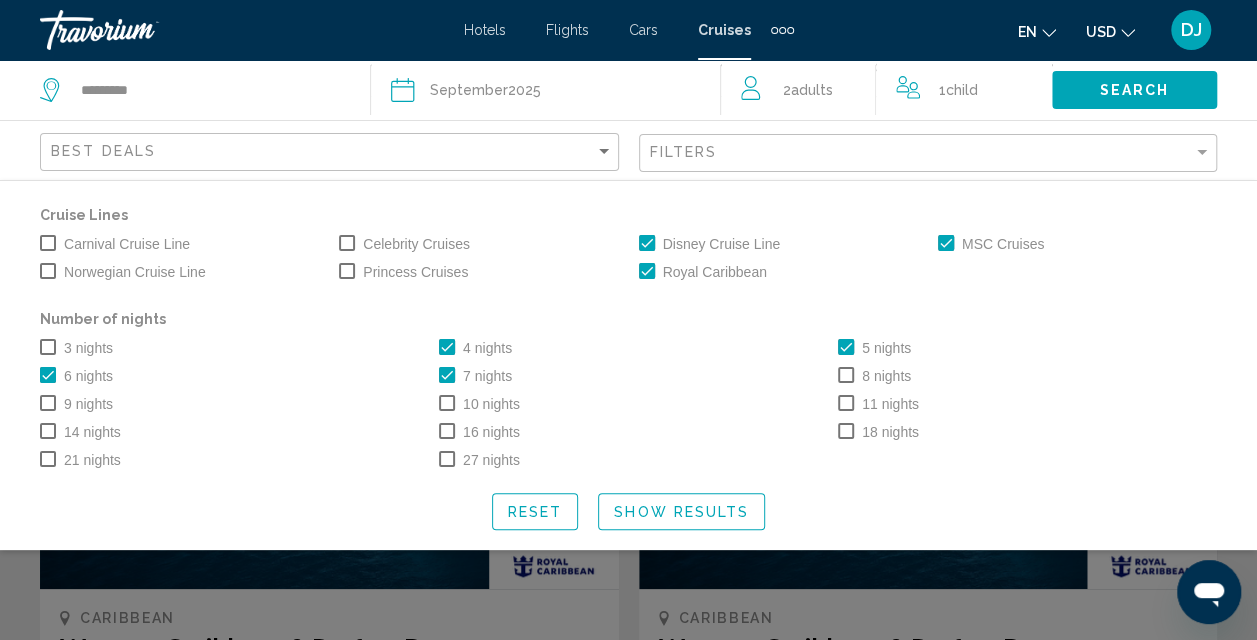 click at bounding box center (946, 243) 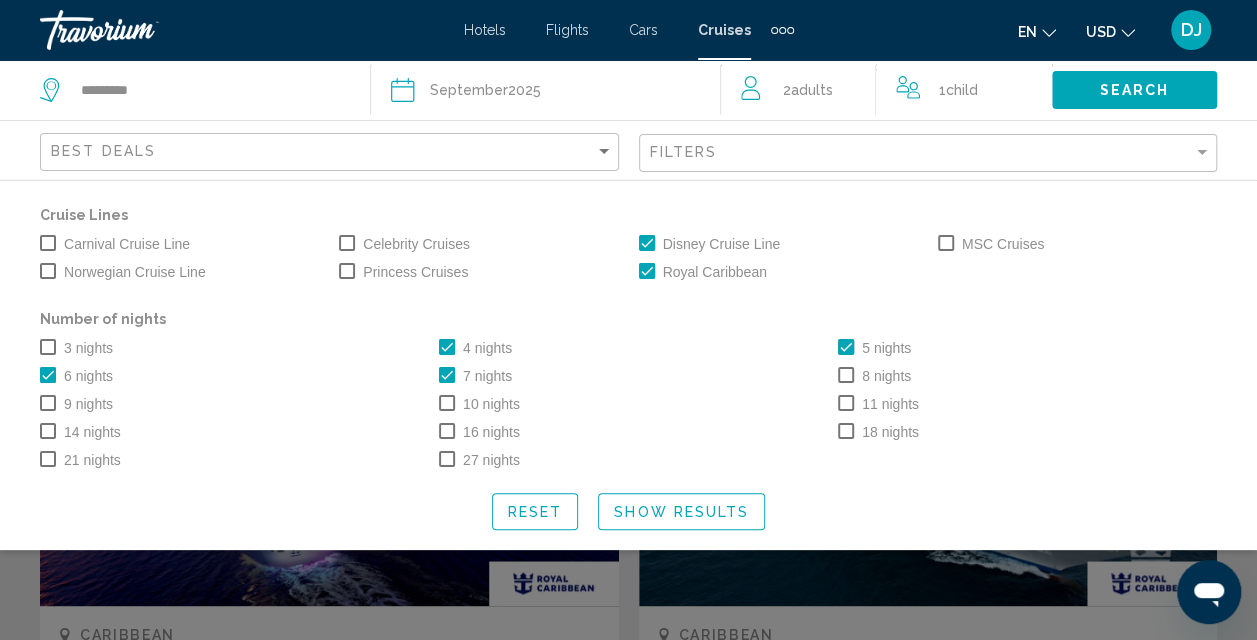scroll, scrollTop: 4, scrollLeft: 0, axis: vertical 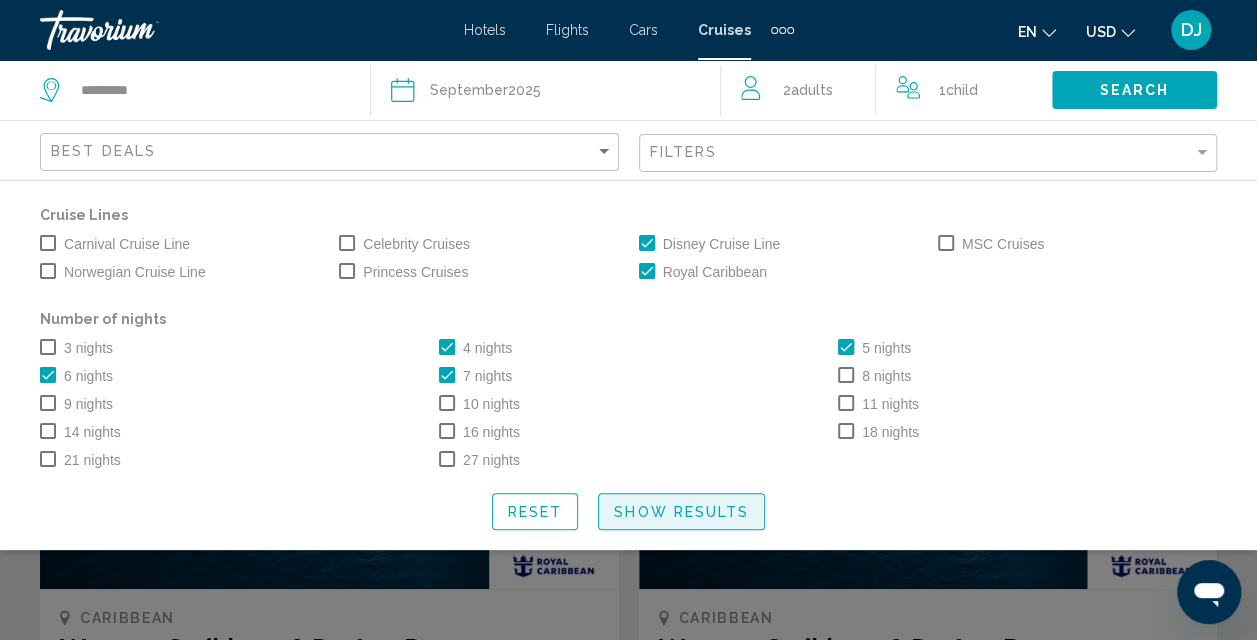 click on "Show Results" 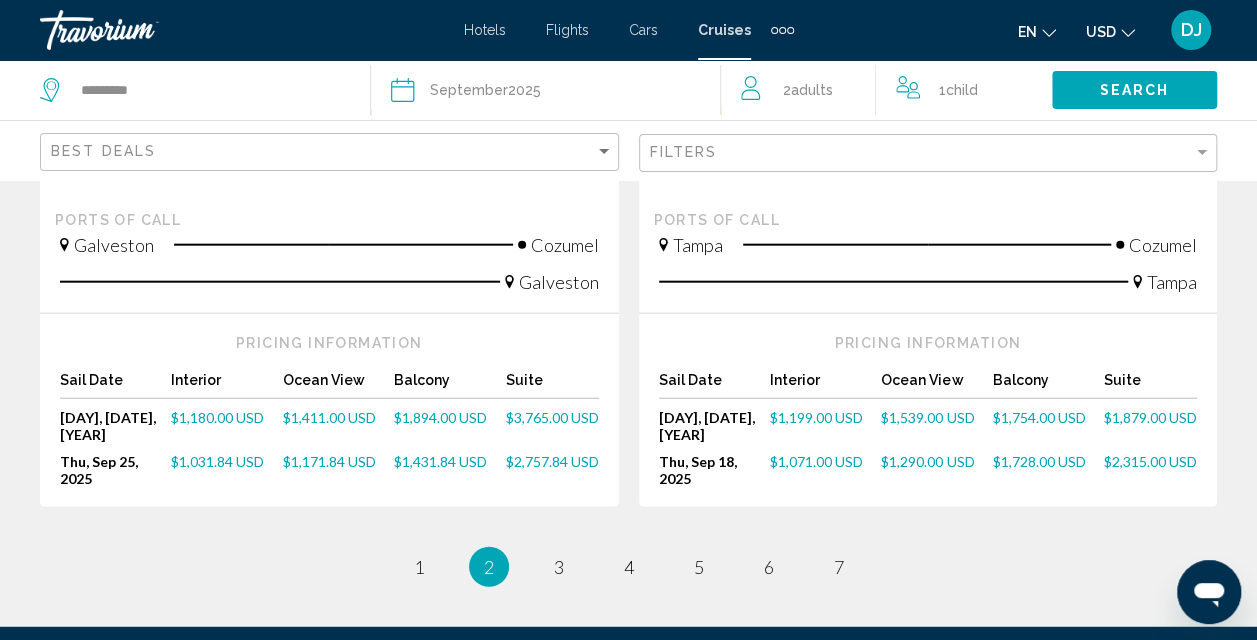 scroll, scrollTop: 2298, scrollLeft: 0, axis: vertical 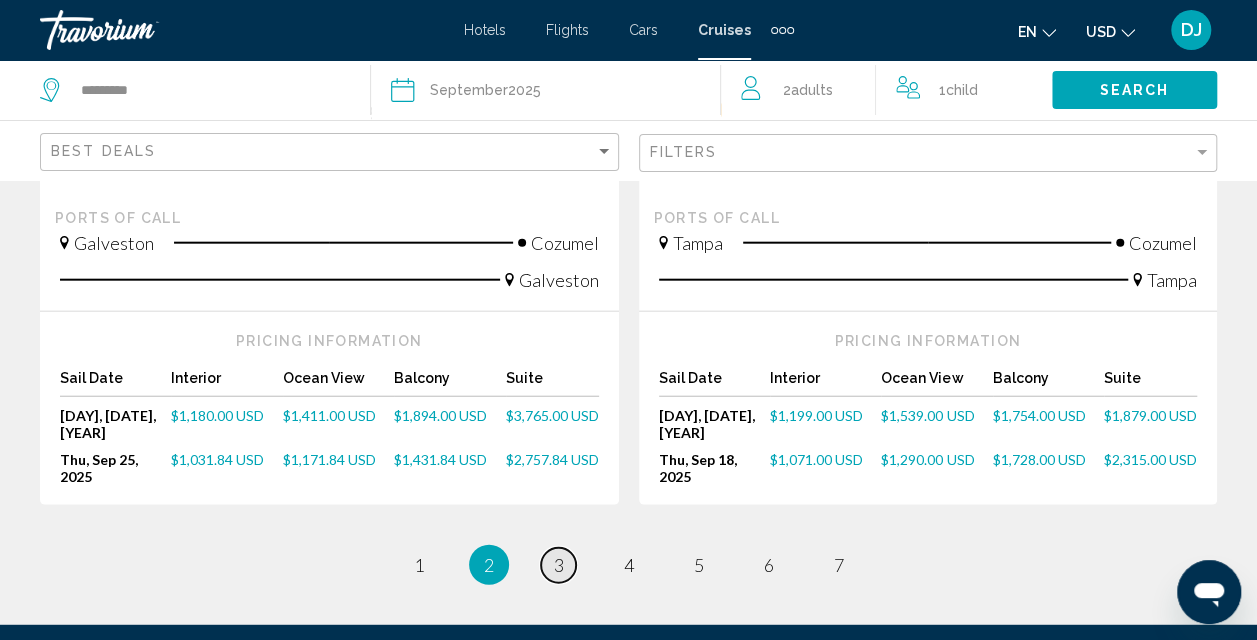 click on "page  3" at bounding box center (558, 565) 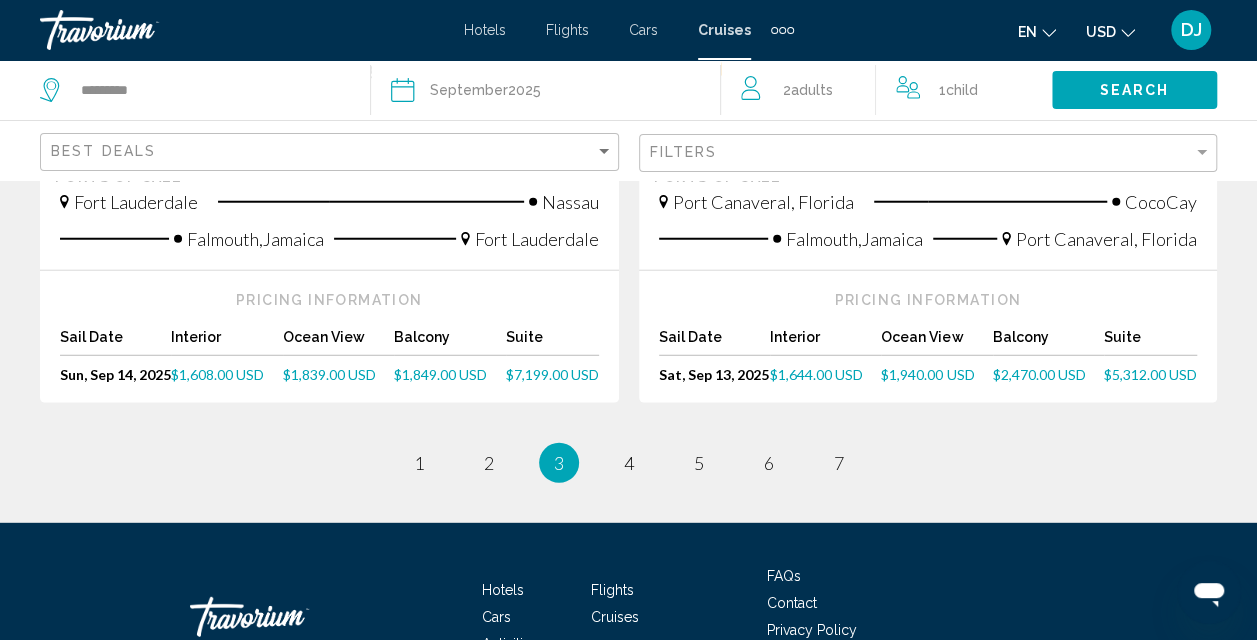scroll, scrollTop: 2531, scrollLeft: 0, axis: vertical 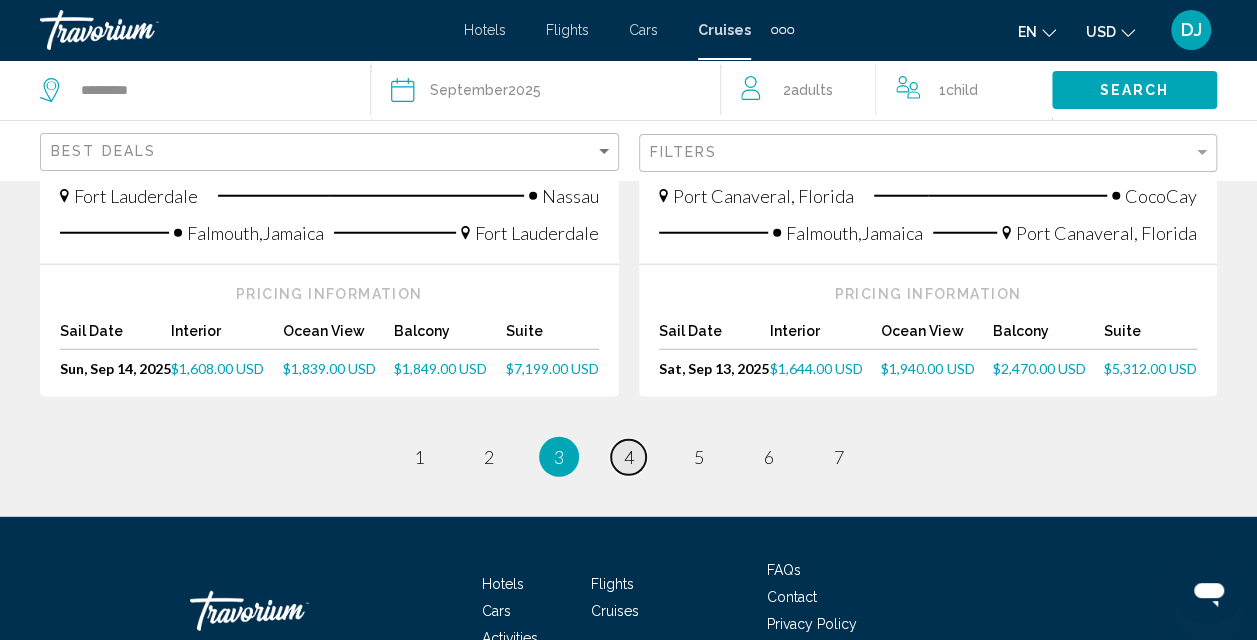 click on "page  4" at bounding box center (628, 457) 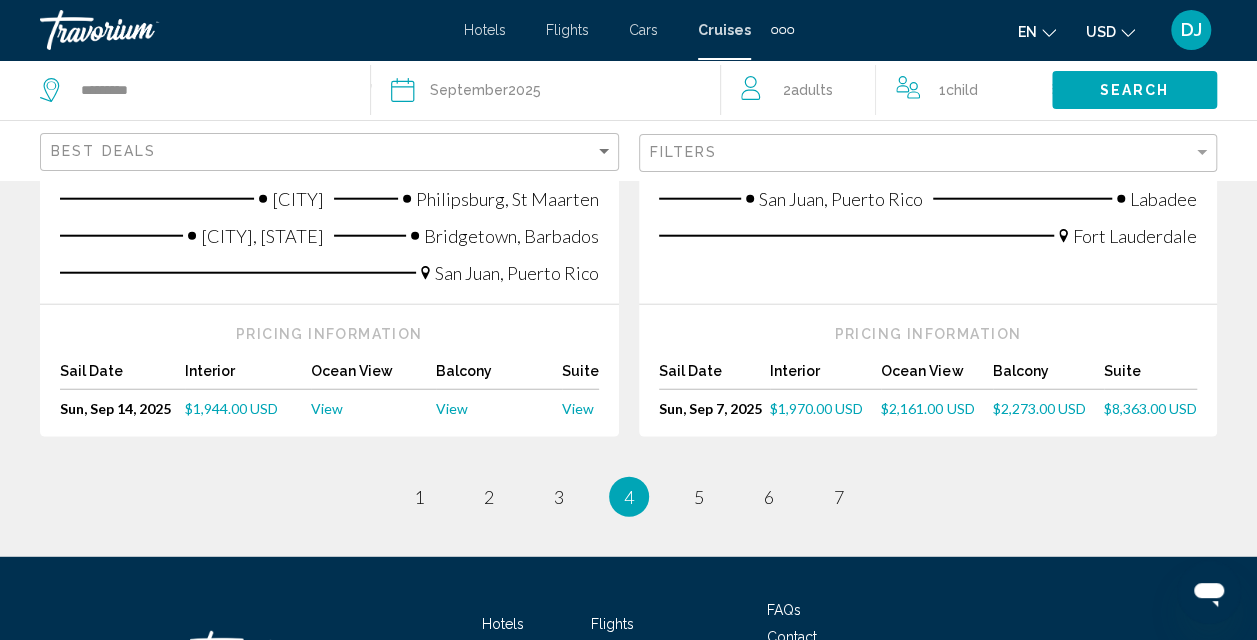 scroll, scrollTop: 2418, scrollLeft: 0, axis: vertical 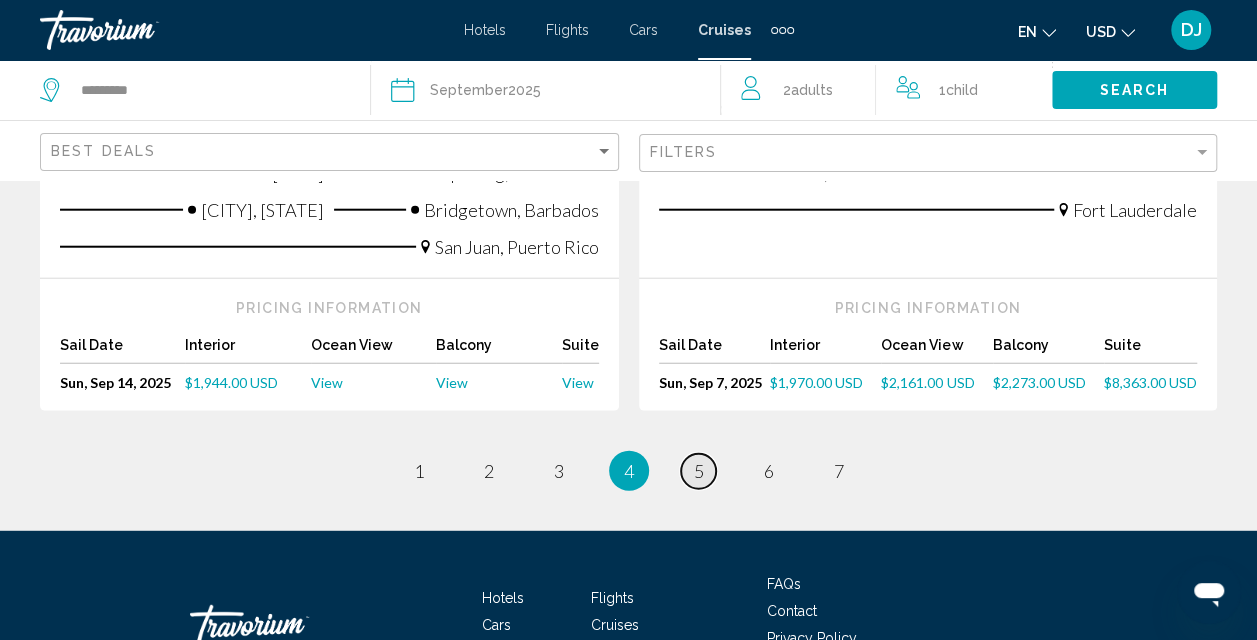 click on "5" at bounding box center [699, 471] 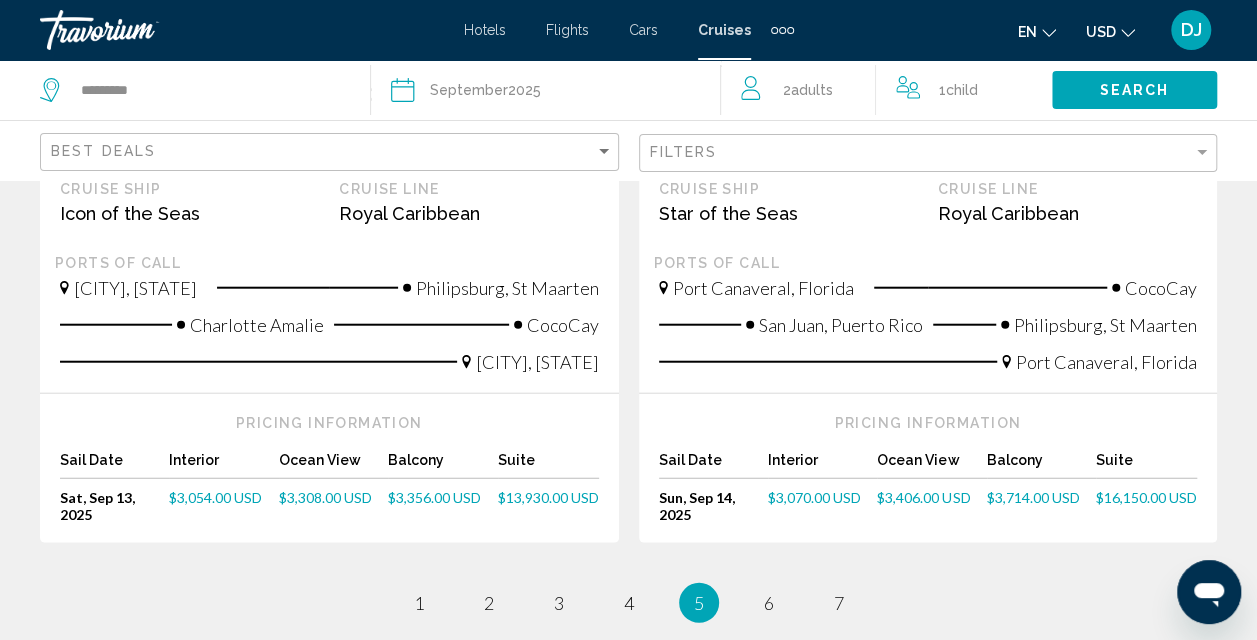 scroll, scrollTop: 2332, scrollLeft: 0, axis: vertical 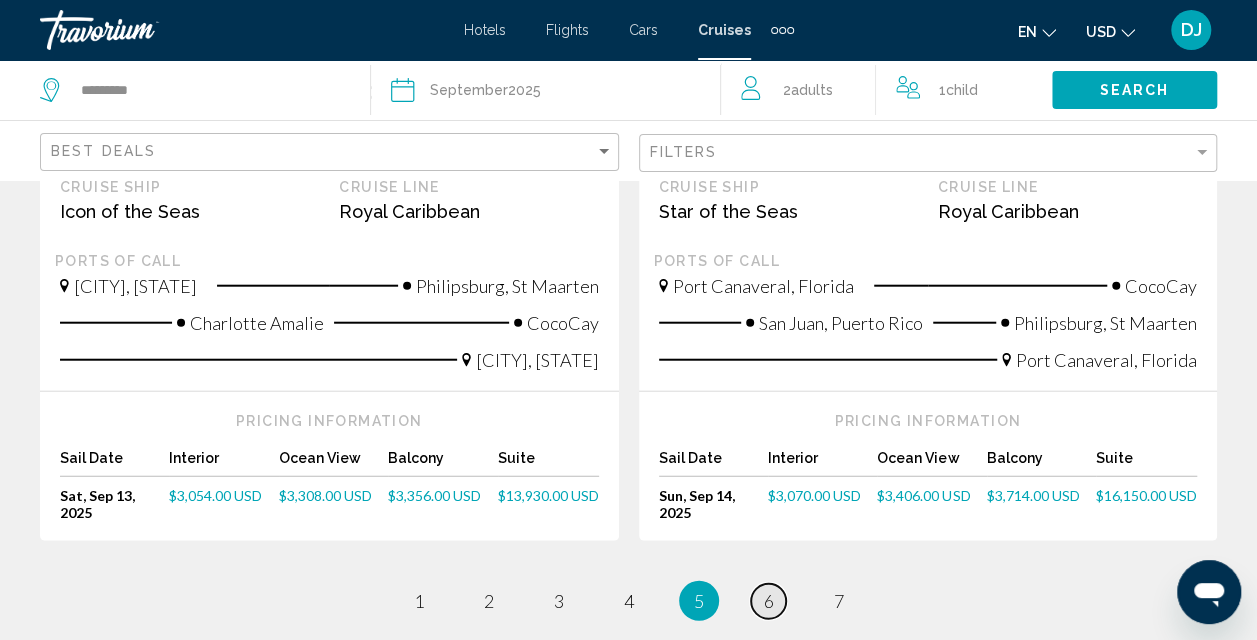 click on "page  6" at bounding box center (768, 601) 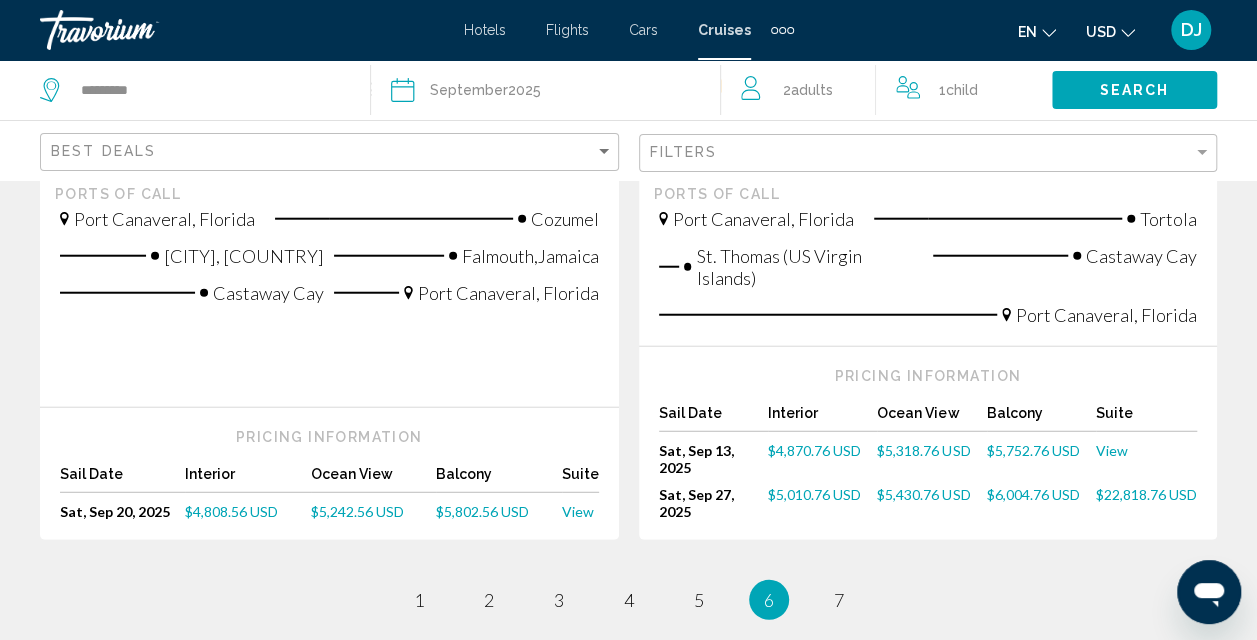 scroll, scrollTop: 2437, scrollLeft: 0, axis: vertical 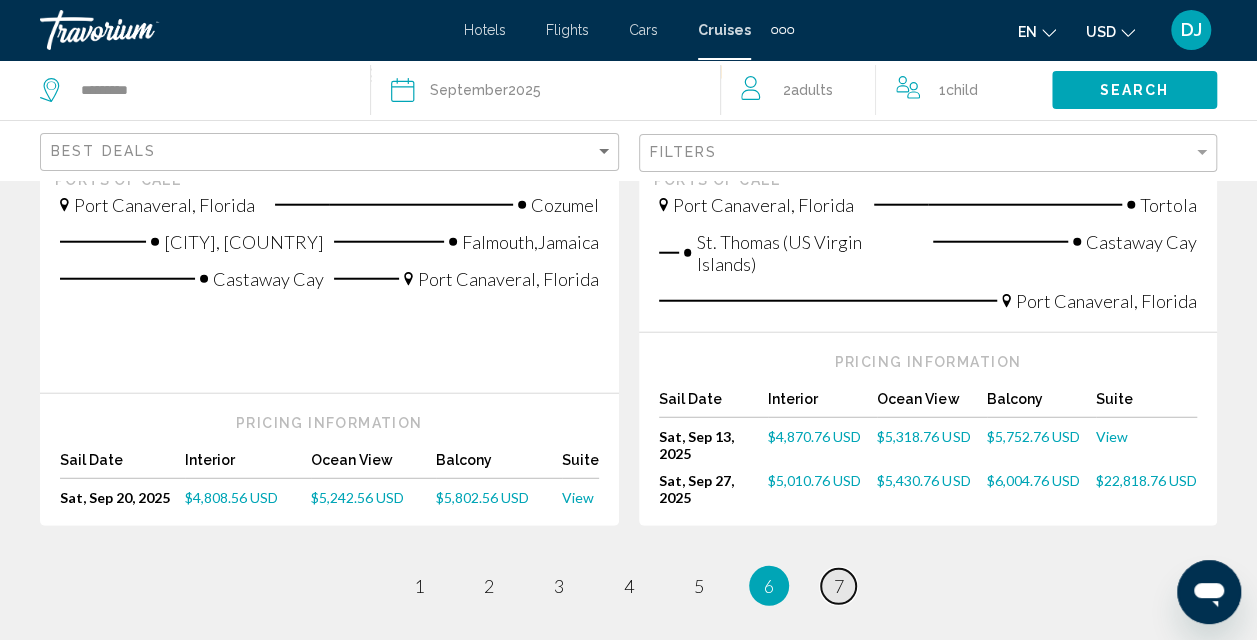 click on "7" at bounding box center (839, 586) 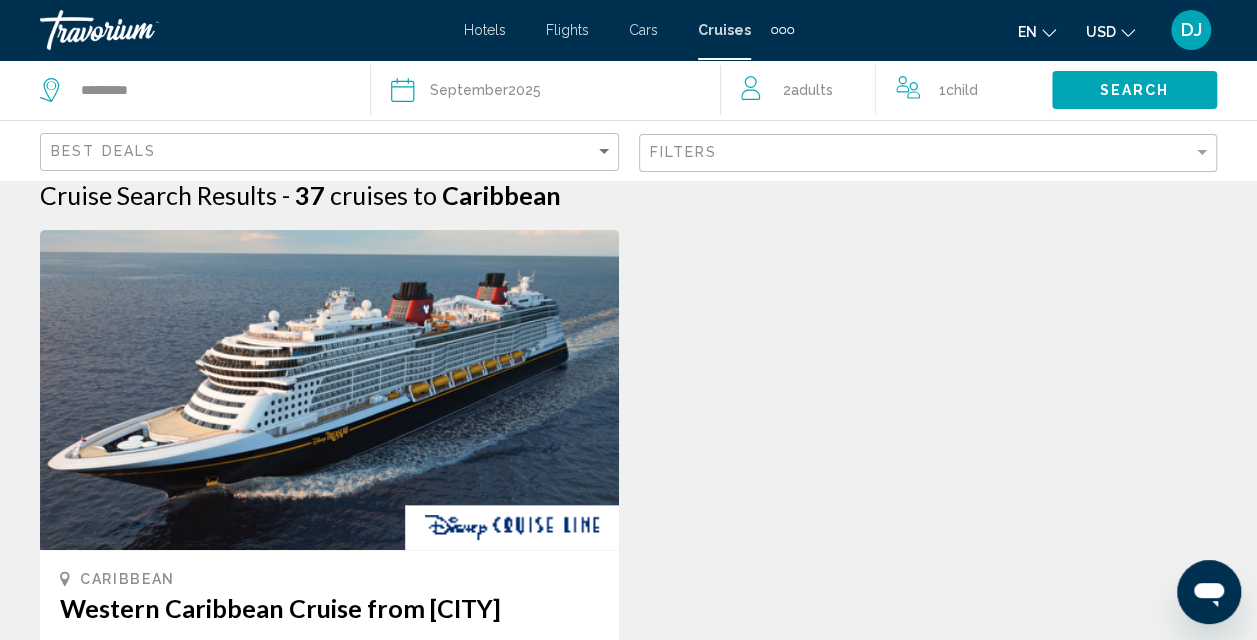 scroll, scrollTop: 0, scrollLeft: 0, axis: both 